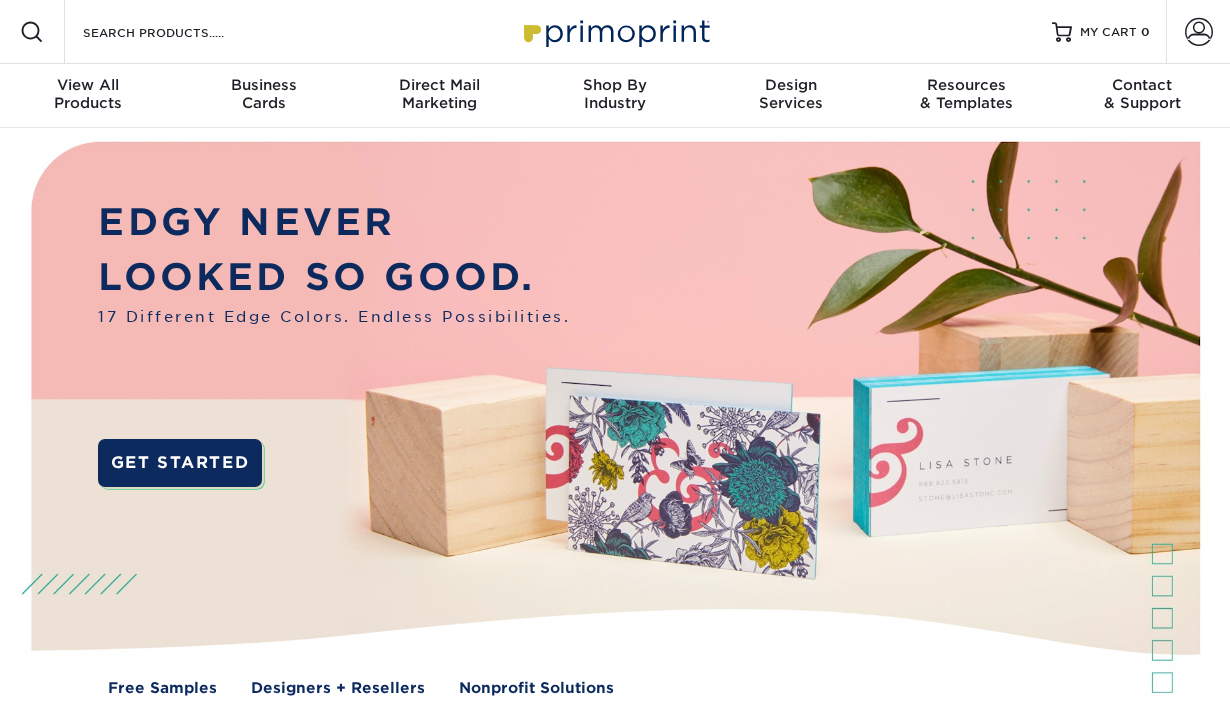 scroll, scrollTop: 0, scrollLeft: 0, axis: both 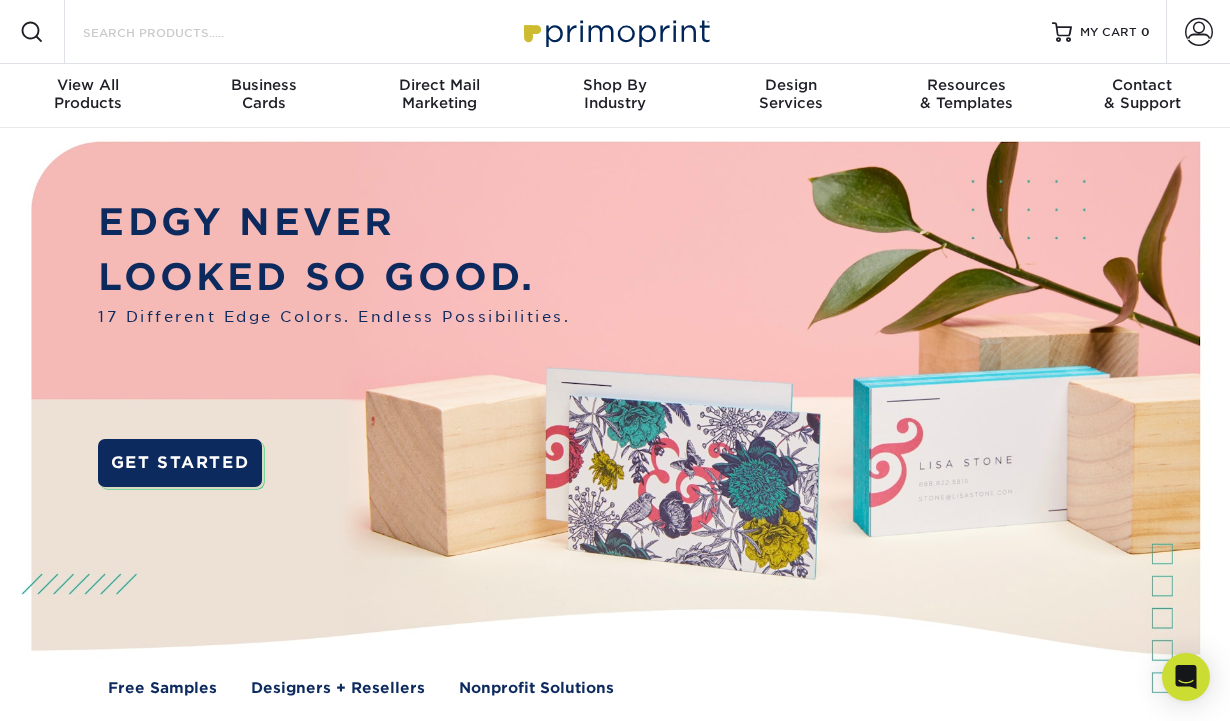 click on "Search Products" at bounding box center (178, 32) 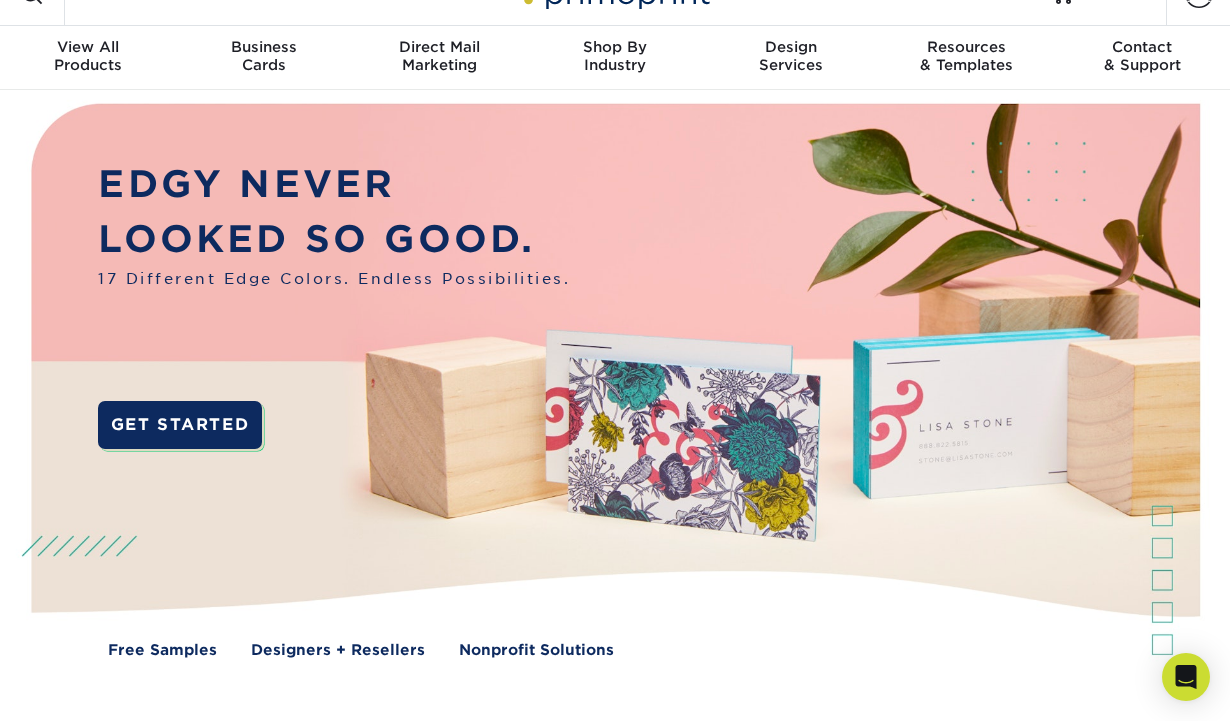 scroll, scrollTop: 0, scrollLeft: 0, axis: both 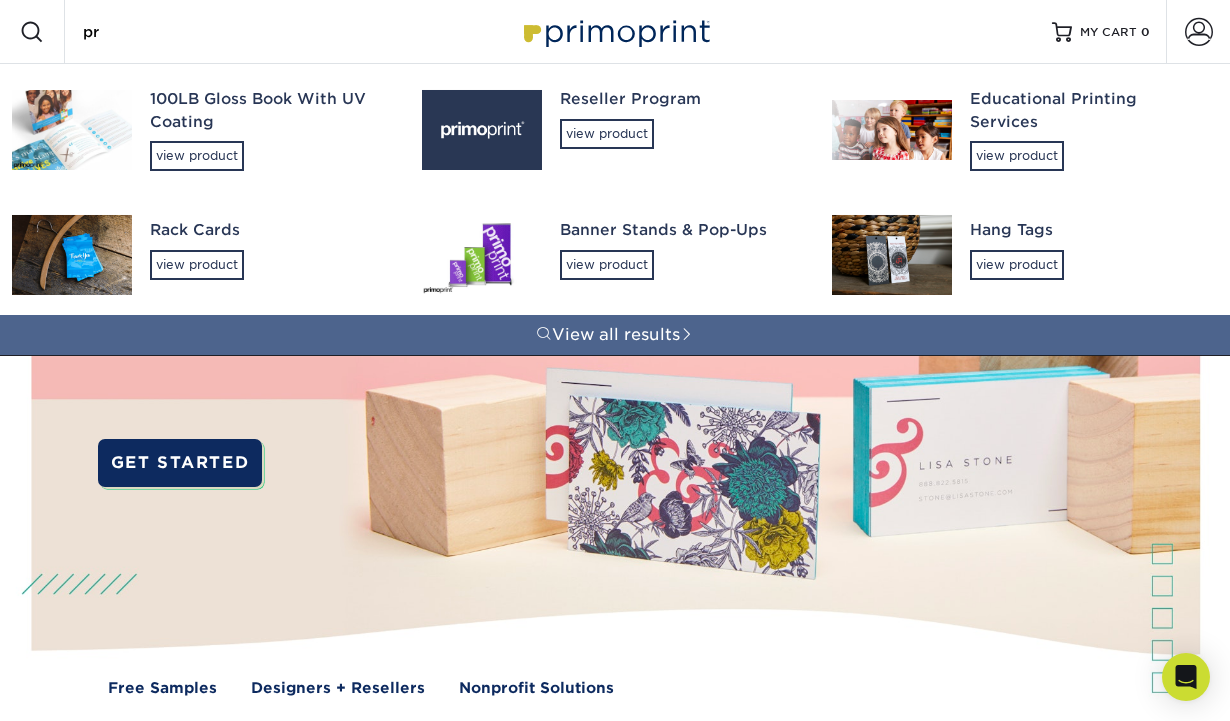 type on "p" 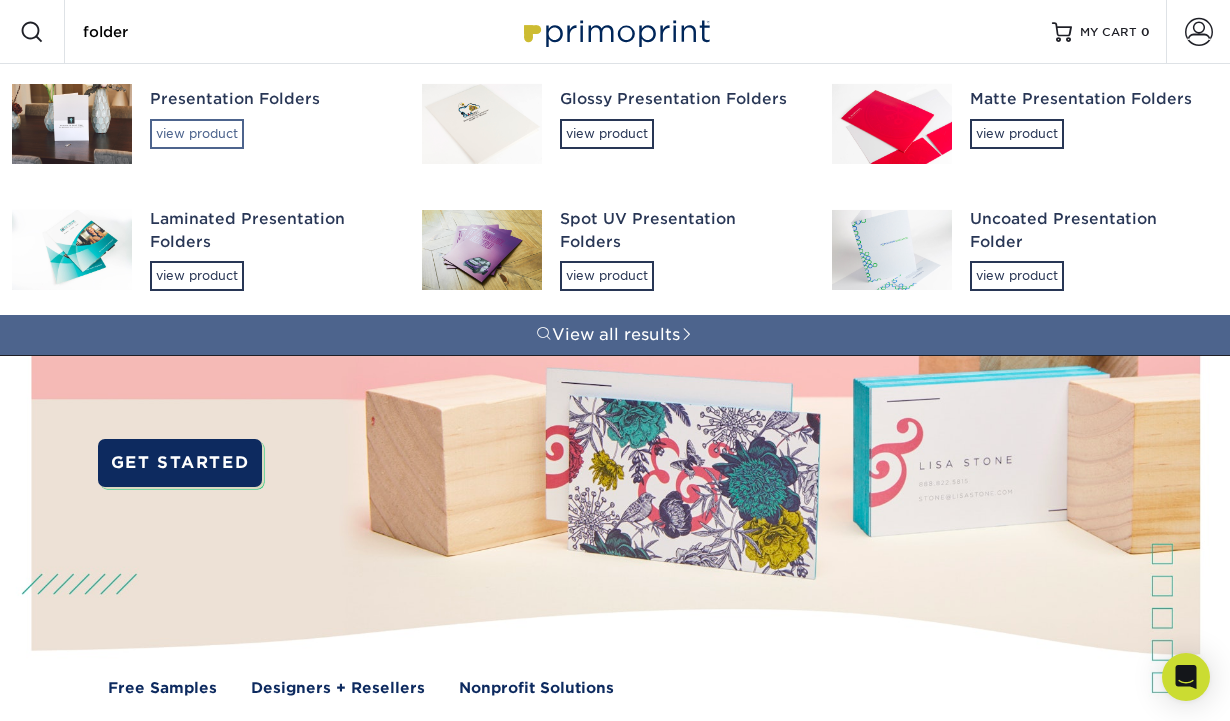 type on "folder" 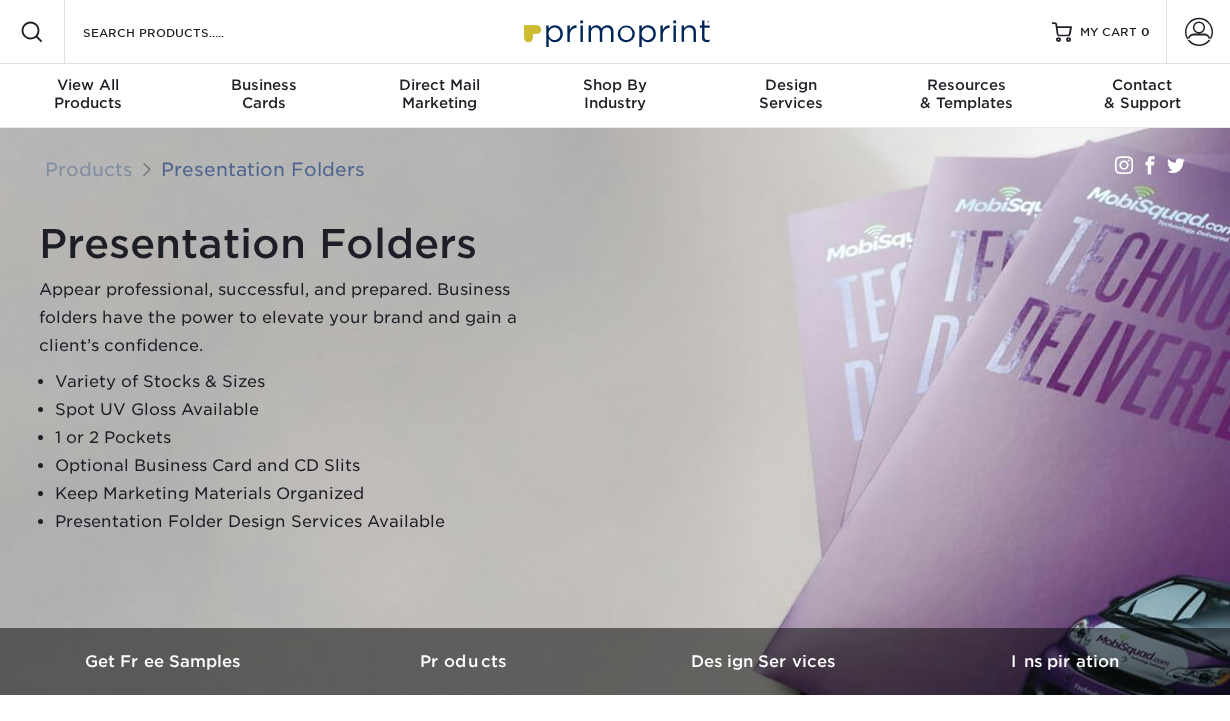 scroll, scrollTop: 0, scrollLeft: 0, axis: both 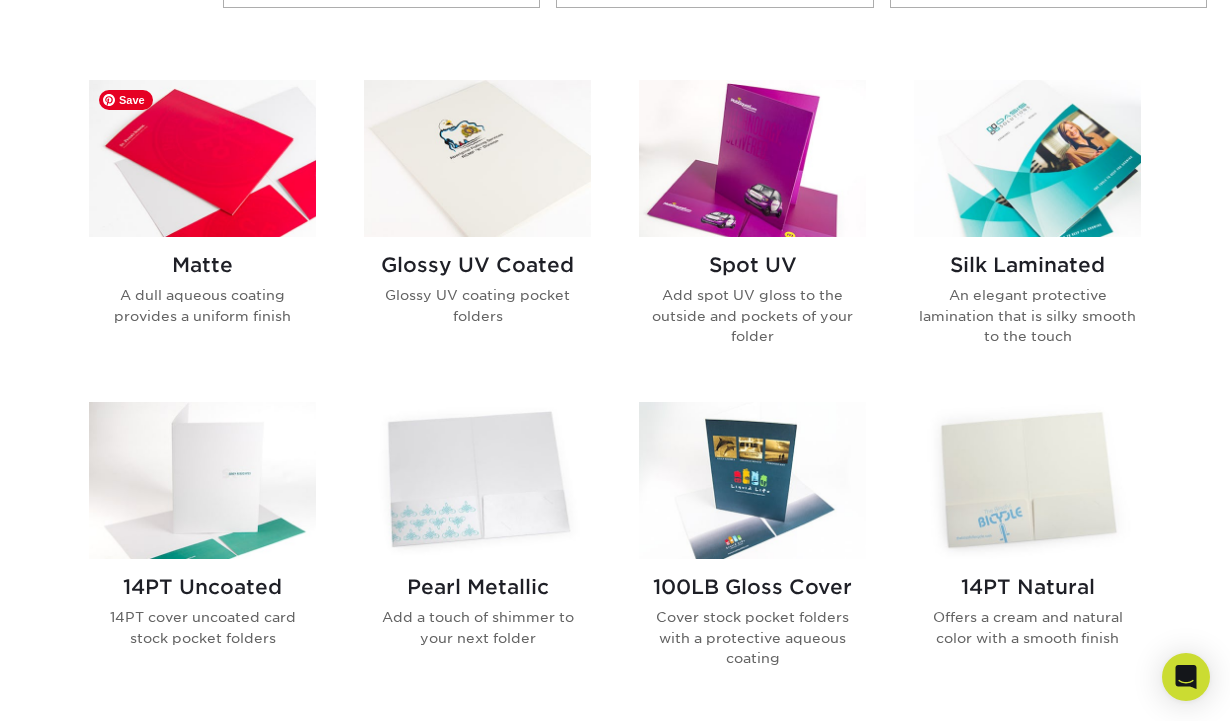click at bounding box center [202, 158] 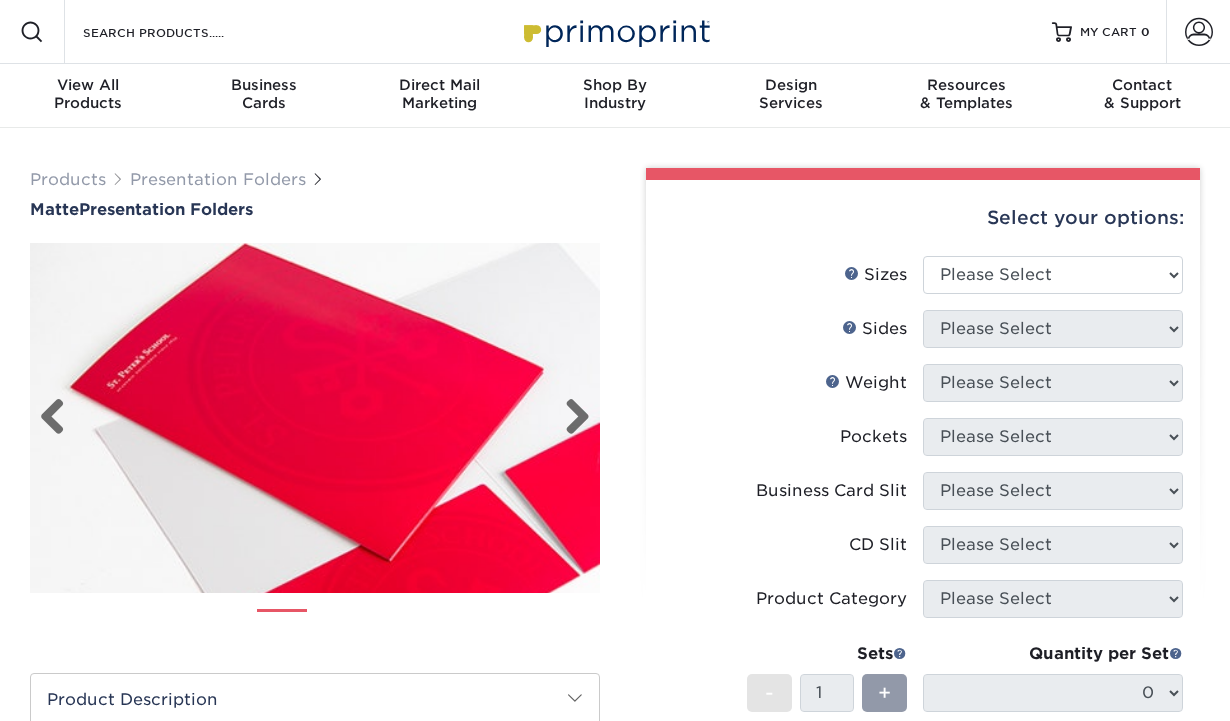 scroll, scrollTop: 0, scrollLeft: 0, axis: both 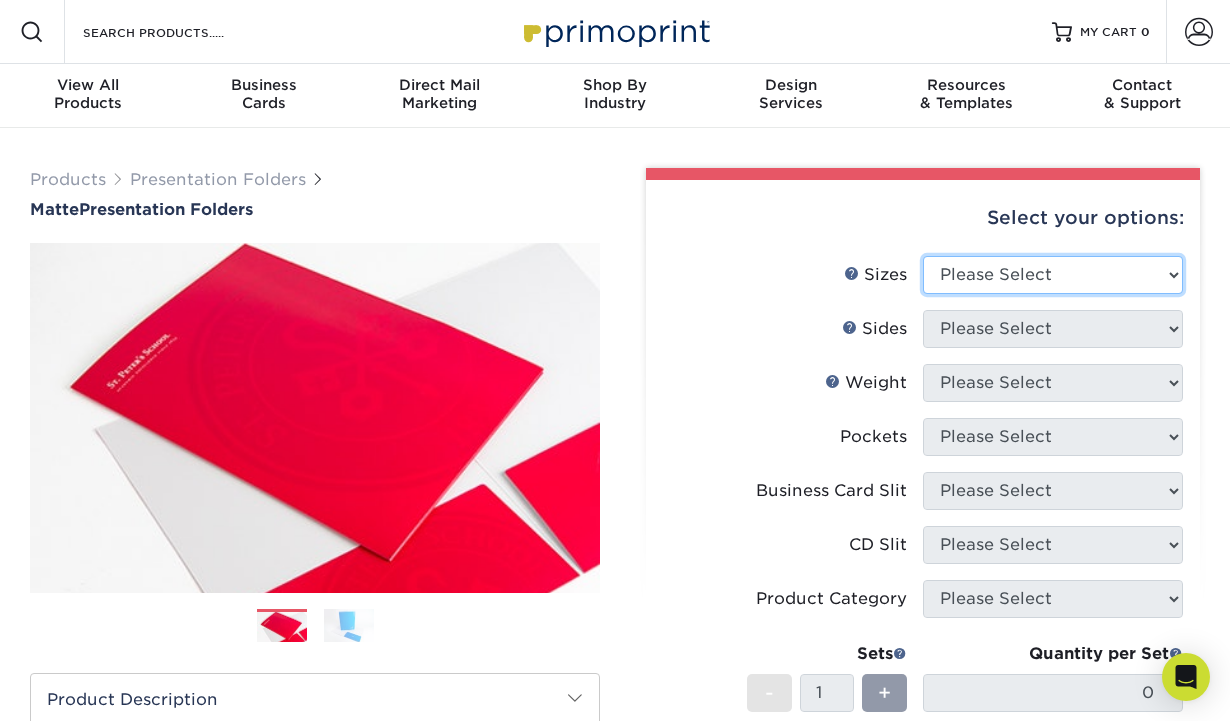 click on "Please Select
6" x 9"
9" x 12"" at bounding box center [1053, 275] 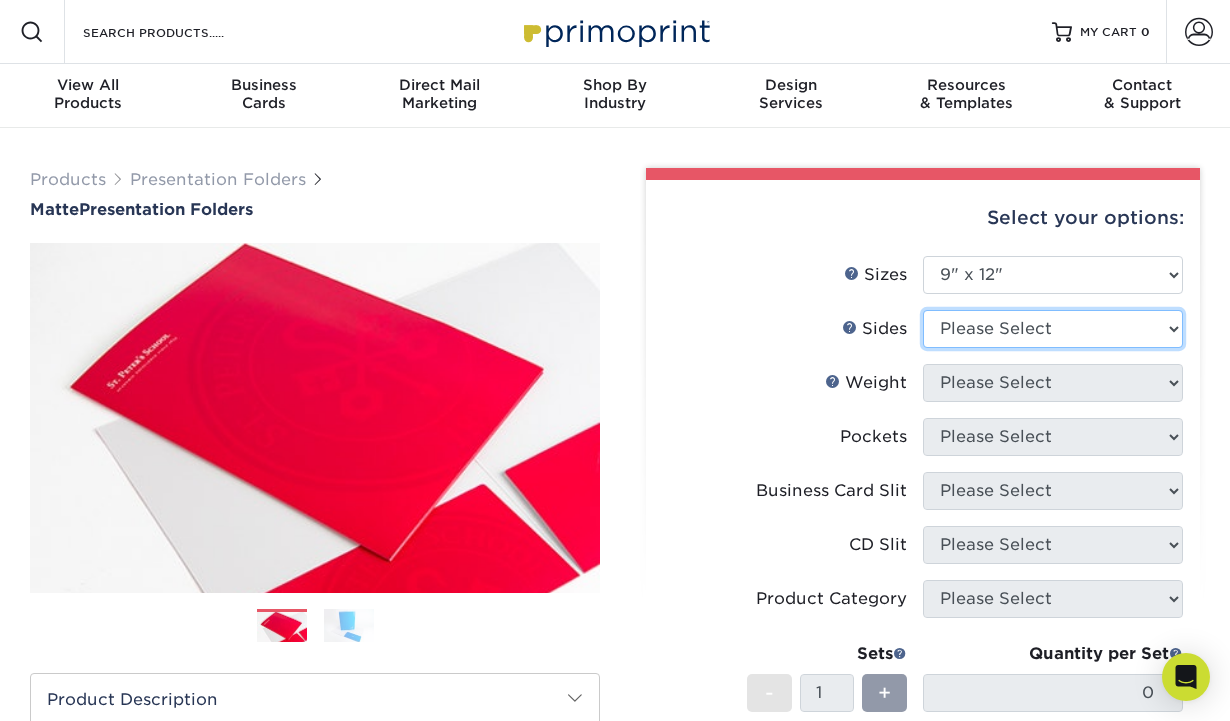 click on "Please Select Print Both Sides Print Front Only" at bounding box center (1053, 329) 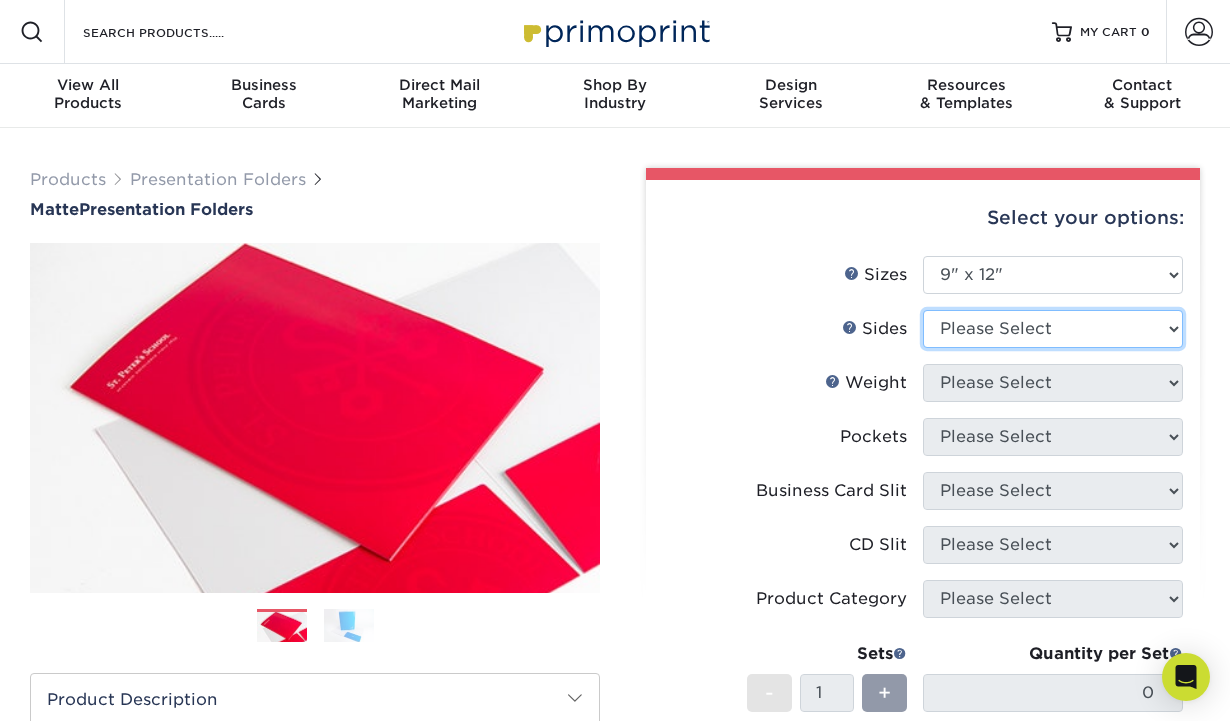 select on "13abbda7-1d64-4f25-8bb2-c179b224825d" 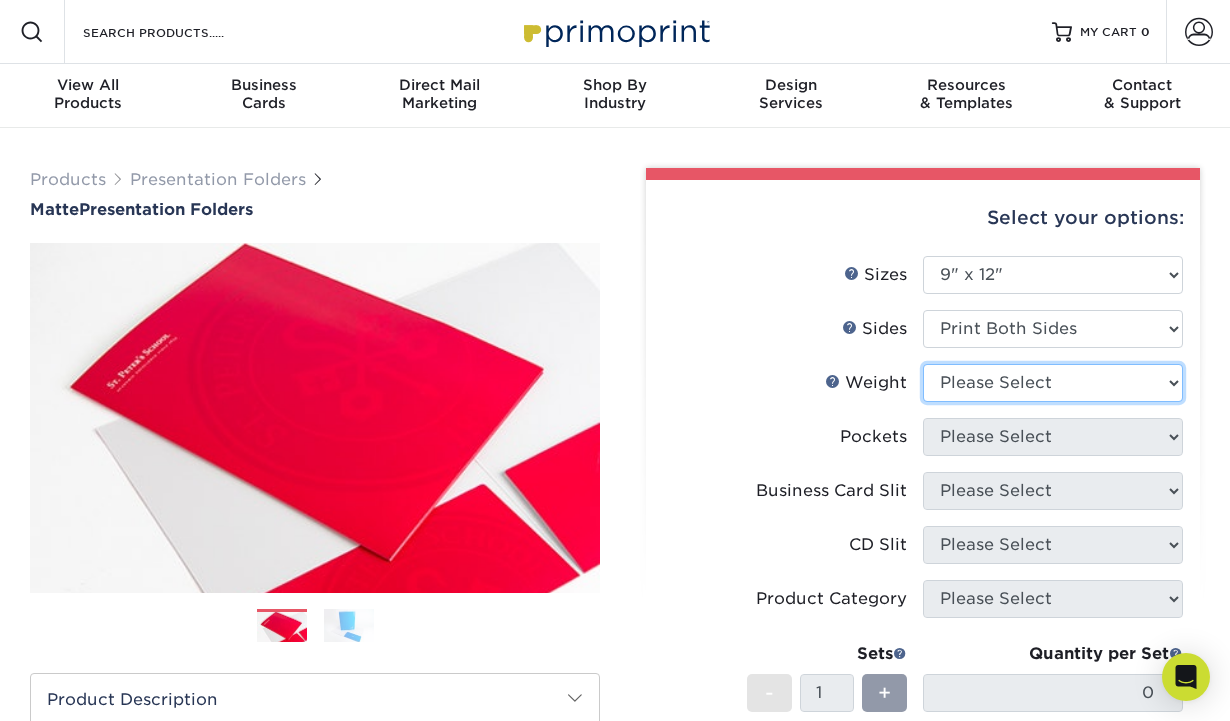 click on "Please Select 14PT 16PT" at bounding box center [1053, 383] 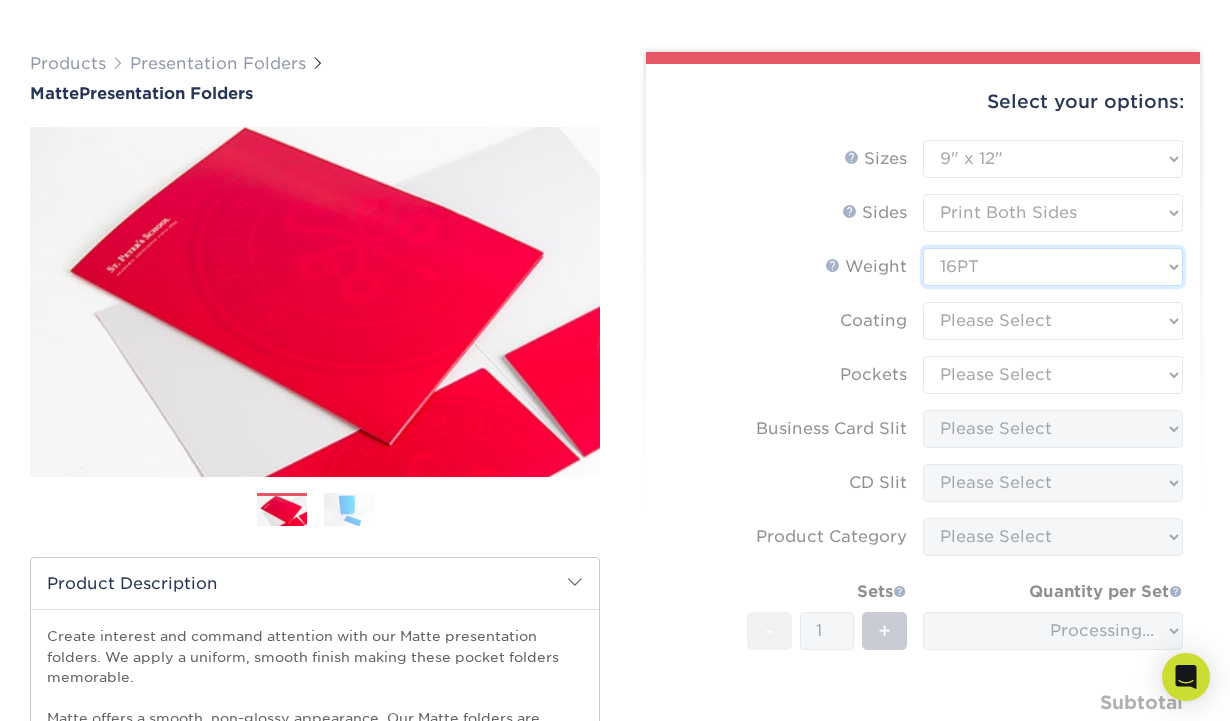 scroll, scrollTop: 138, scrollLeft: 0, axis: vertical 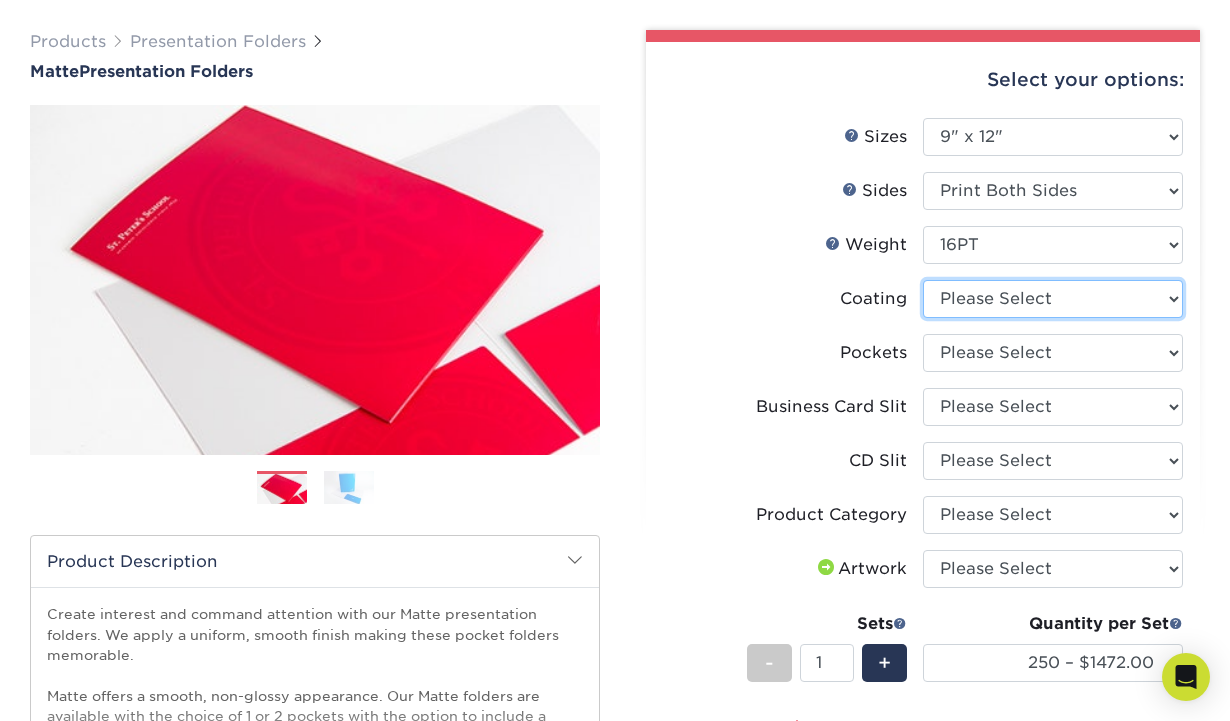click at bounding box center [1053, 299] 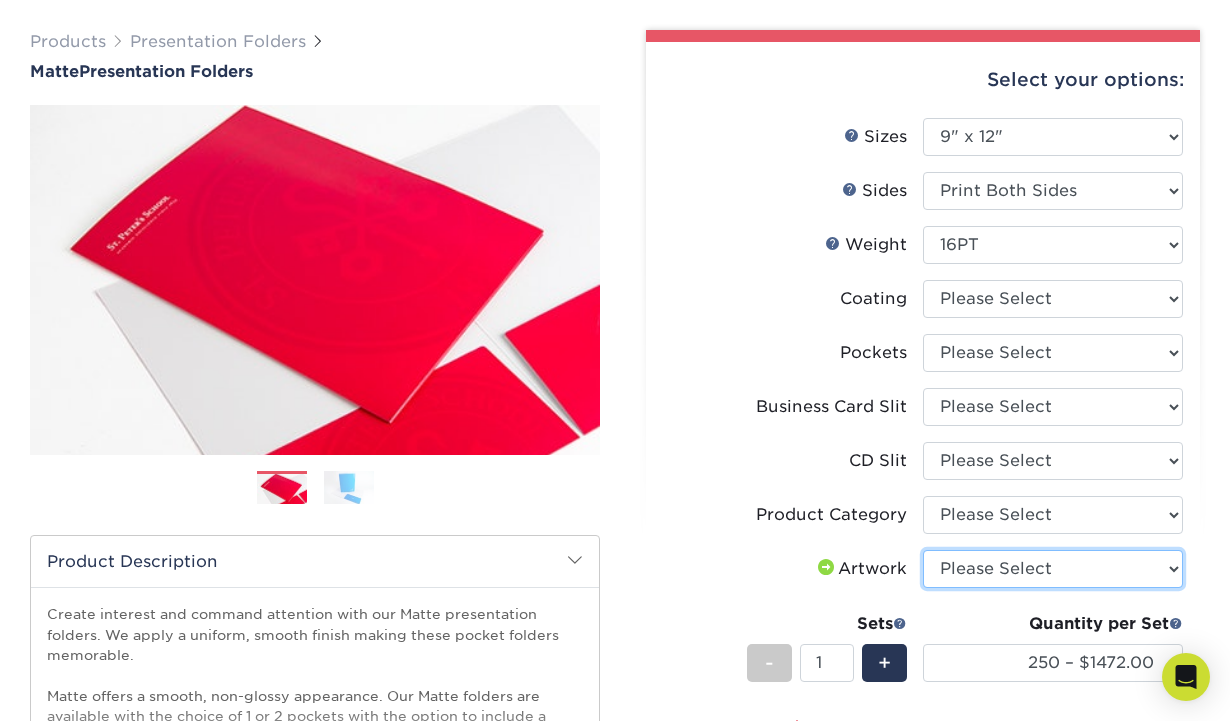 click on "Please Select I will upload files I need a design - $75" at bounding box center (1053, 569) 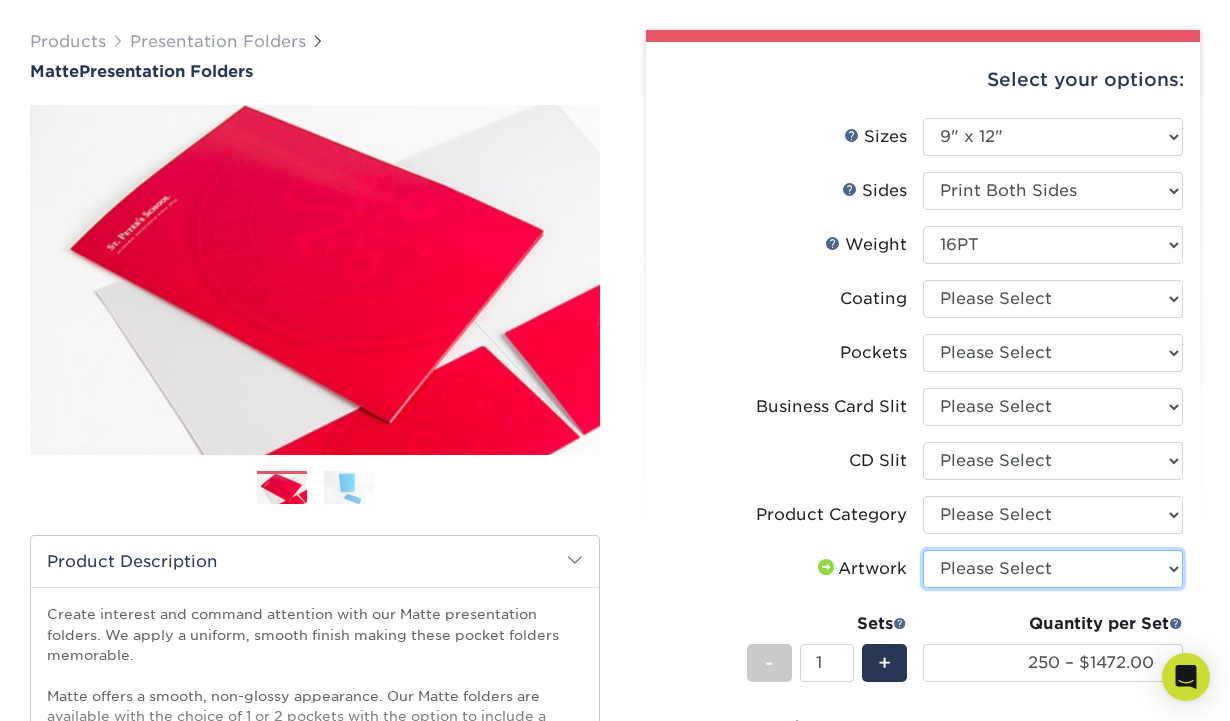 select on "upload" 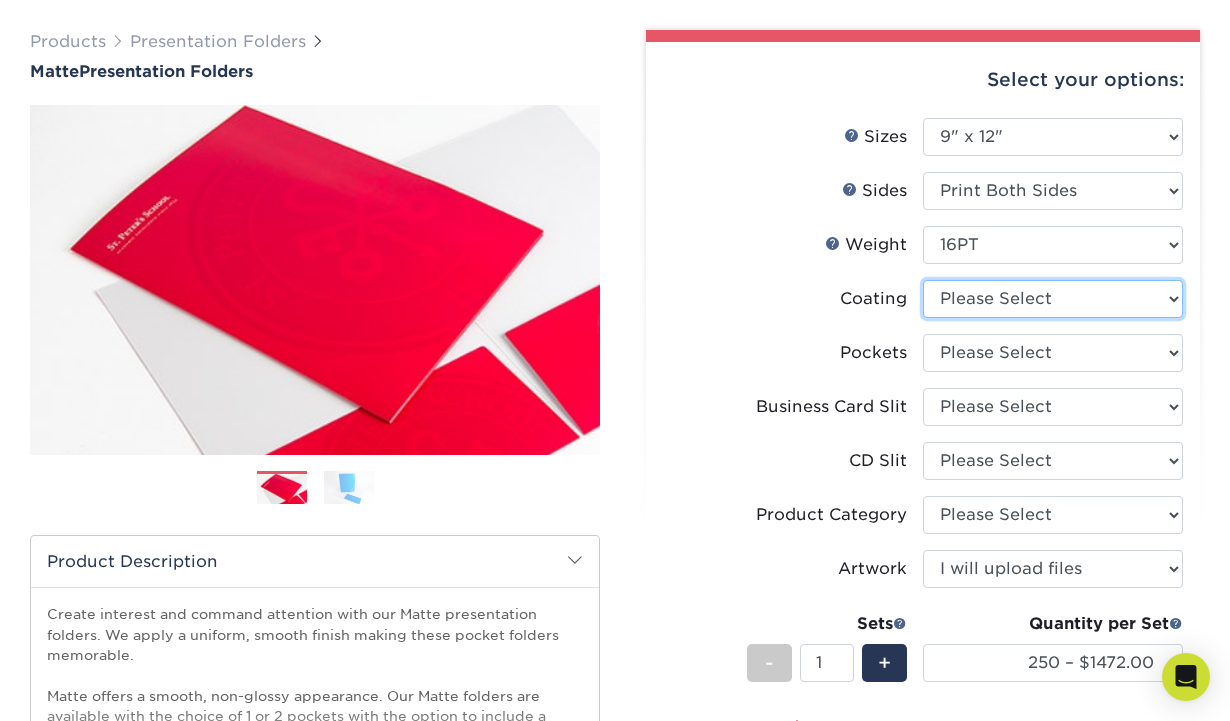 click at bounding box center (1053, 299) 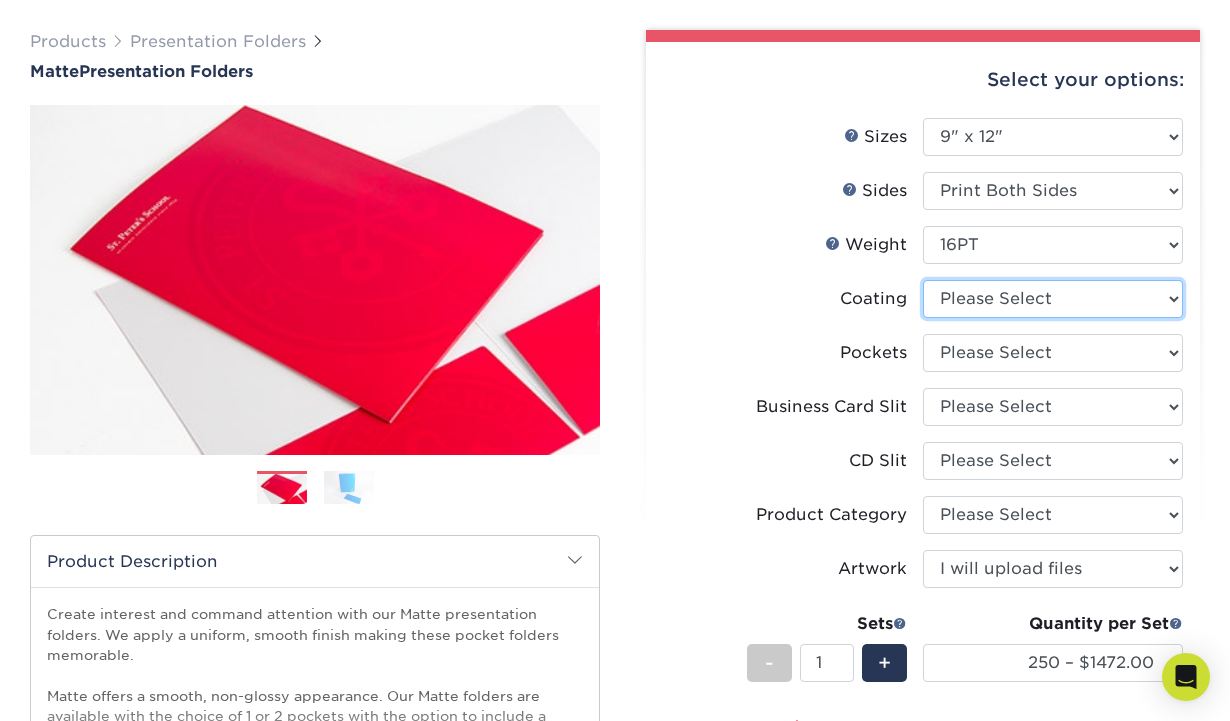 select on "121bb7b5-3b4d-429f-bd8d-bbf80e953313" 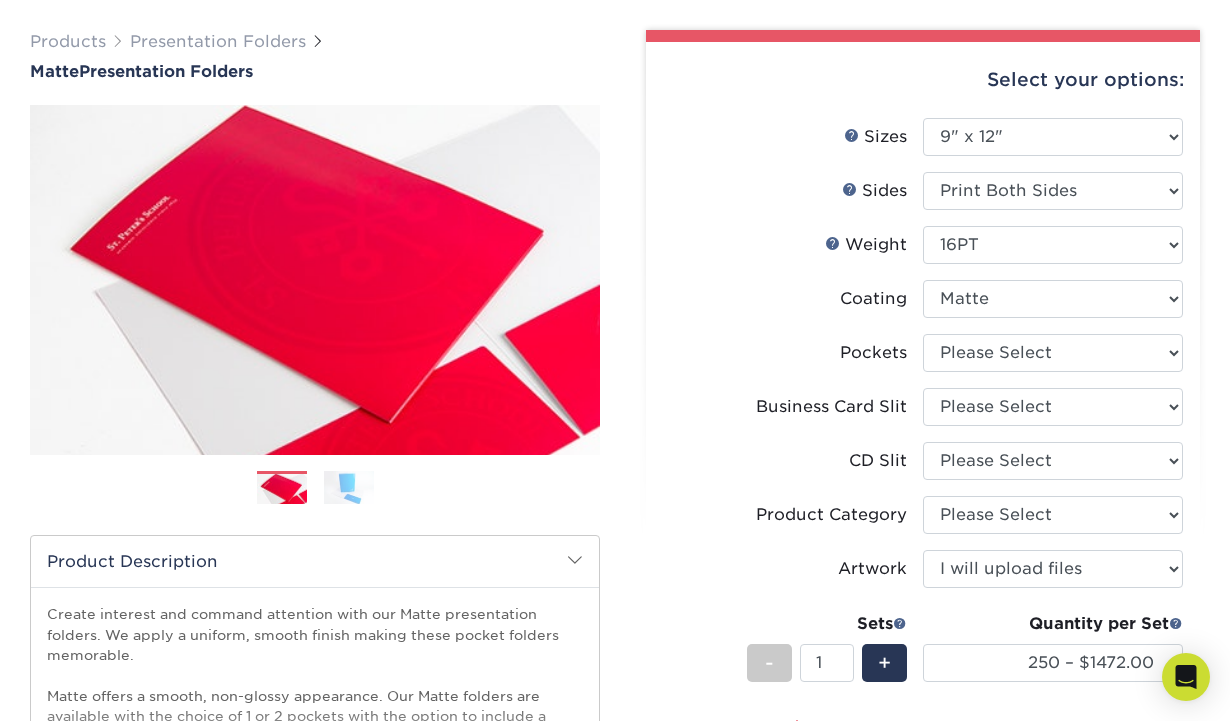 select on "-1" 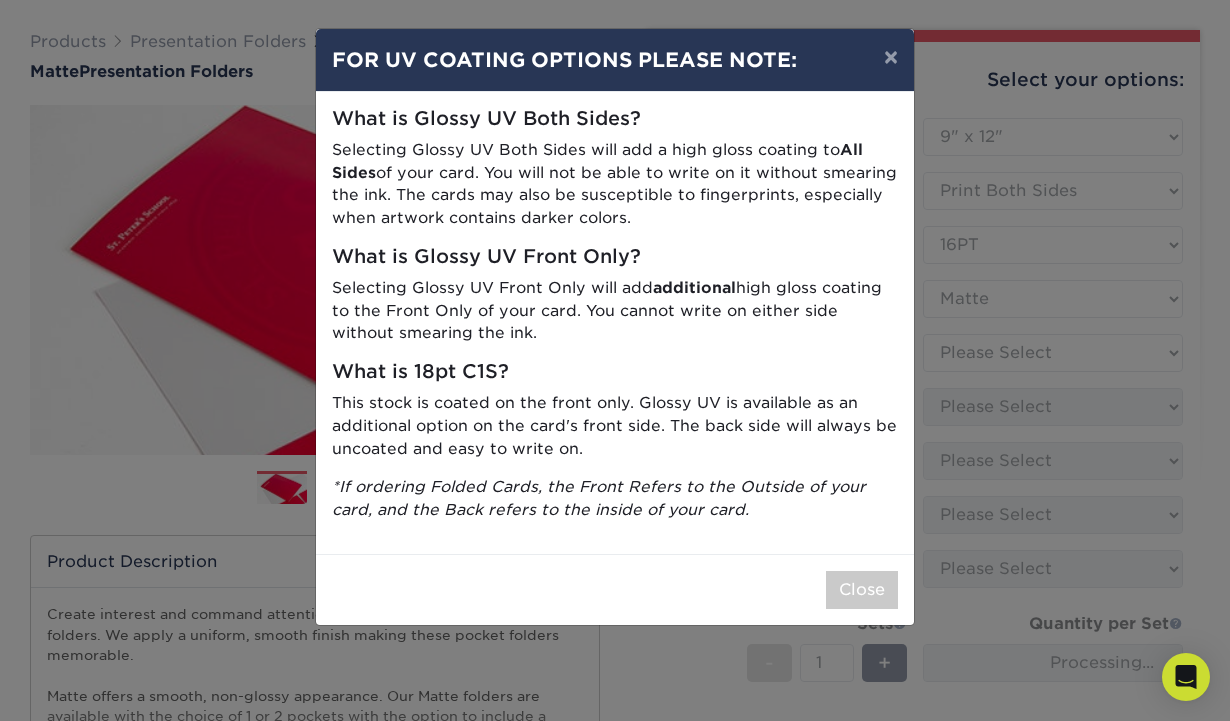 click on "×
FOR UV COATING OPTIONS PLEASE NOTE:
What is Glossy UV Both Sides?
Selecting Glossy UV Both Sides will add a high gloss coating to  All Sides  of your card. You will not be able to write on it without smearing the ink. The cards may also be susceptible to fingerprints, especially when artwork contains darker colors.
What is Glossy UV Front Only?
Selecting Glossy UV Front Only will add  additional  high gloss coating to the Front Only of your card. You cannot write on either side without smearing the ink.
What is 18pt C1S?
This stock is coated on the front only. Glossy UV is available as an additional option on the card's front side. The back side will always be uncoated and easy to write on.
*If ordering Folded Cards, the Front Refers to the Outside of your card, and the Back refers to the inside of your card." at bounding box center (615, 360) 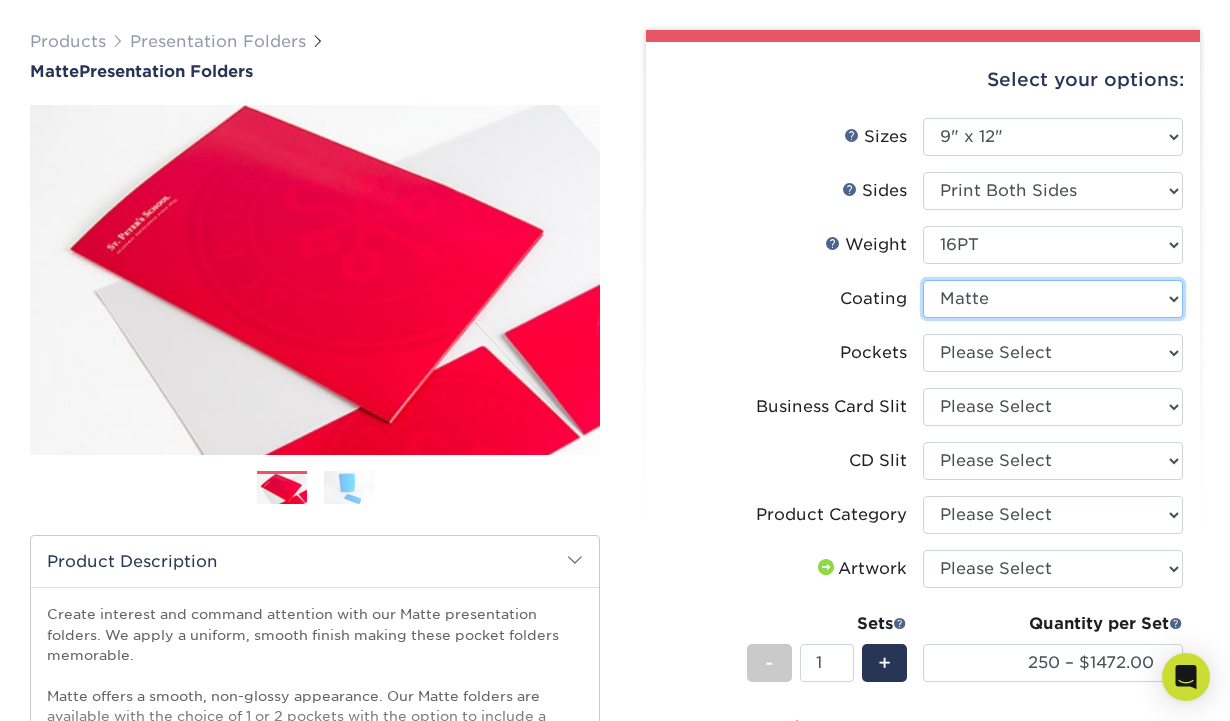 click at bounding box center (1053, 299) 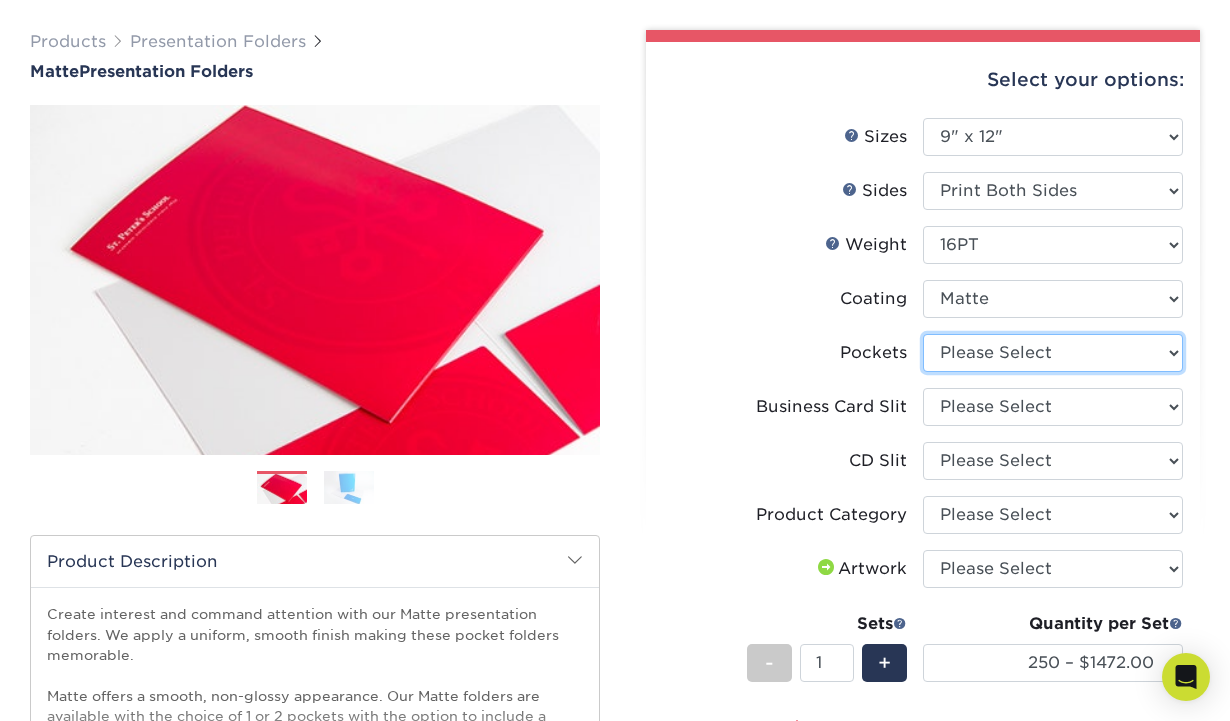 click on "Please Select 1 Pocket on the Left (Front) Side 1 Pocket on the Right (Back) Side 2 Pockets" at bounding box center [1053, 353] 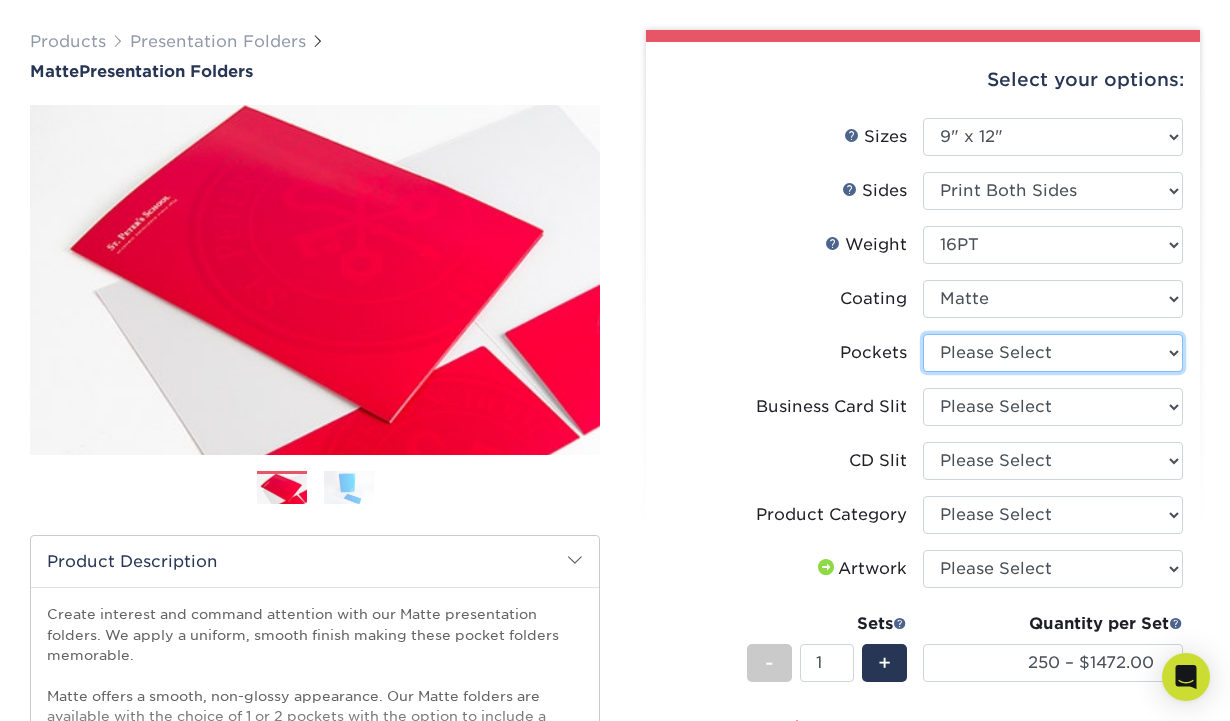 select on "e8427203-e3c7-4640-a4e8-bae00c228d98" 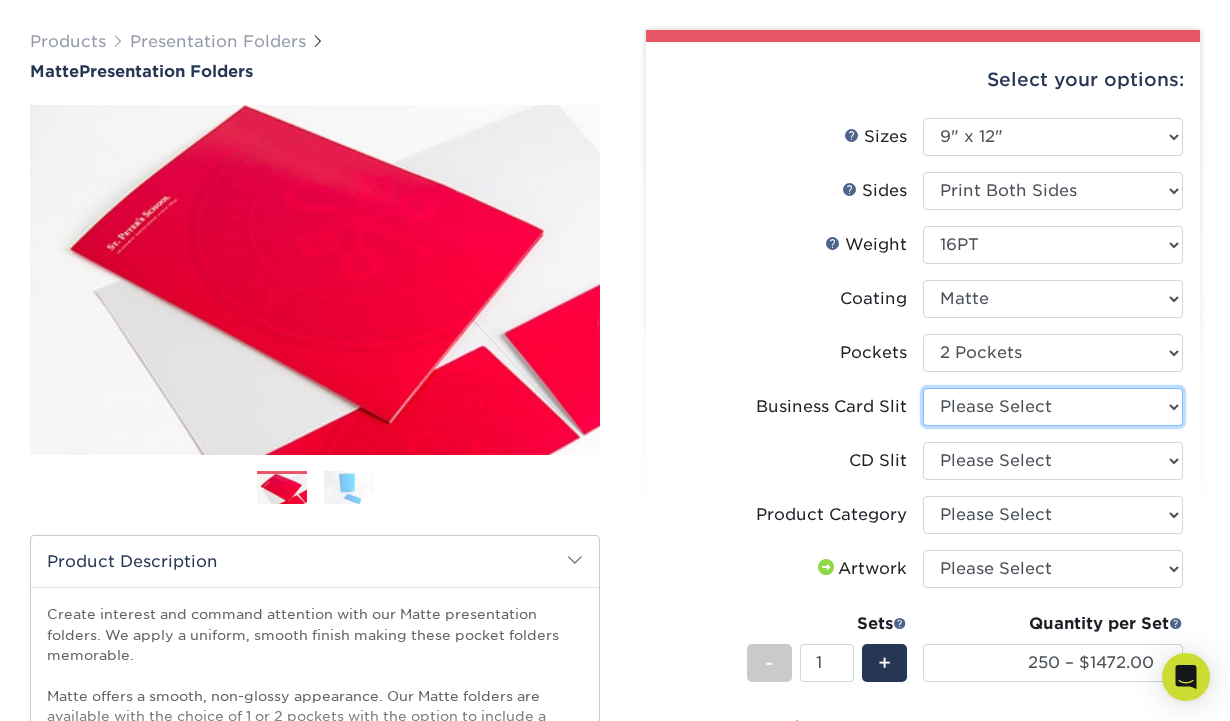 click on "Please Select No Business Card Slits On Both Pockets - Horizontal On Both Pockets - Vertical On Left (Front) Pocket - Horizontal On Left (Front) Pocket - Vertical On Right (Back) Pocket - Horizontal On Right (Back) Pocket - Vertical" at bounding box center [1053, 407] 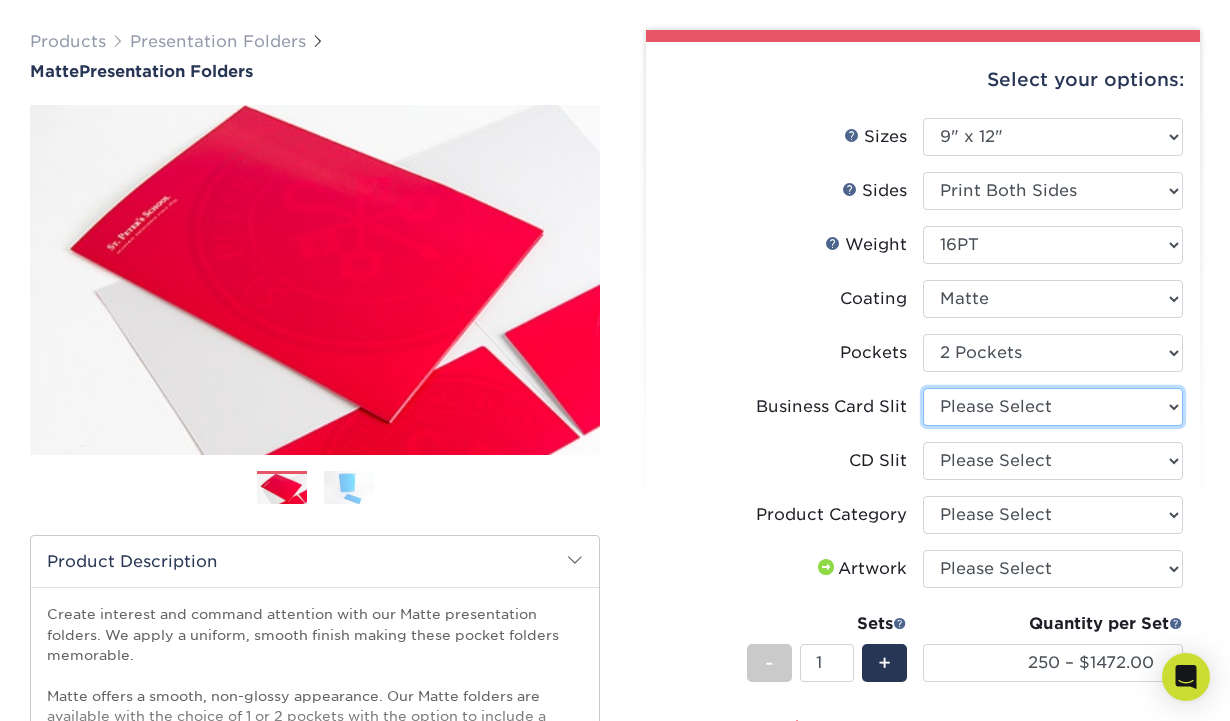 select on "9724ca60-ead4-43f8-a546-b15fcffaa25d" 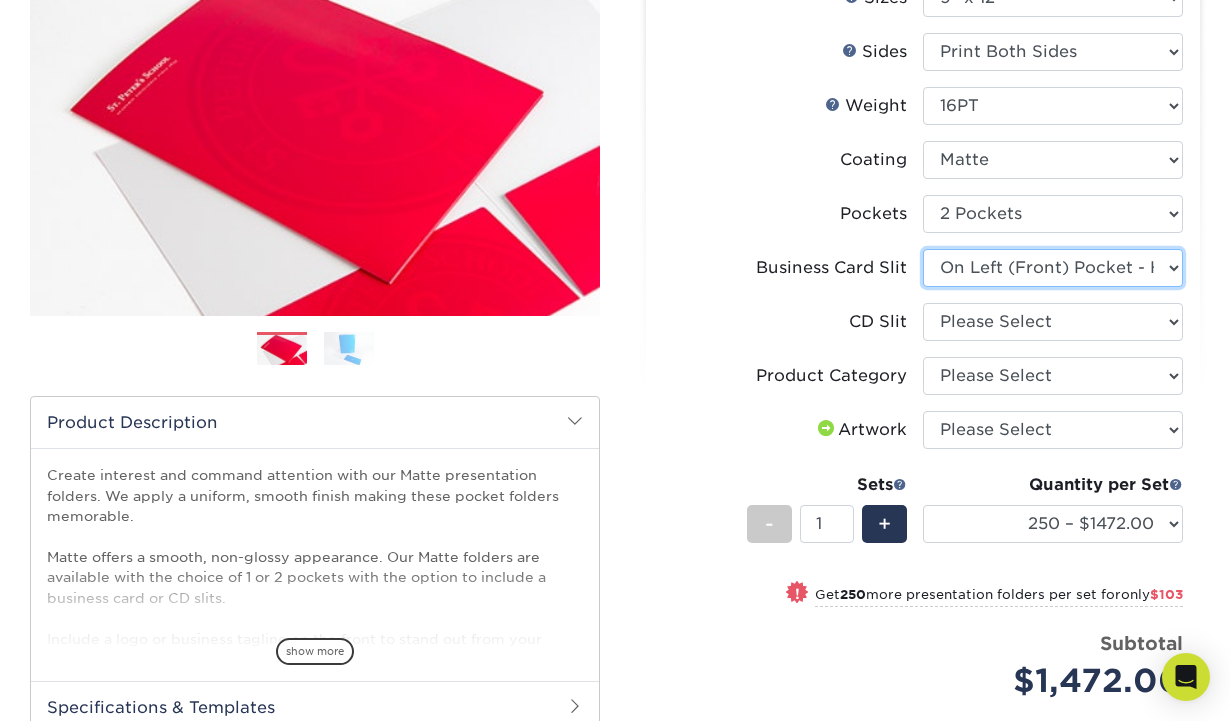 scroll, scrollTop: 278, scrollLeft: 0, axis: vertical 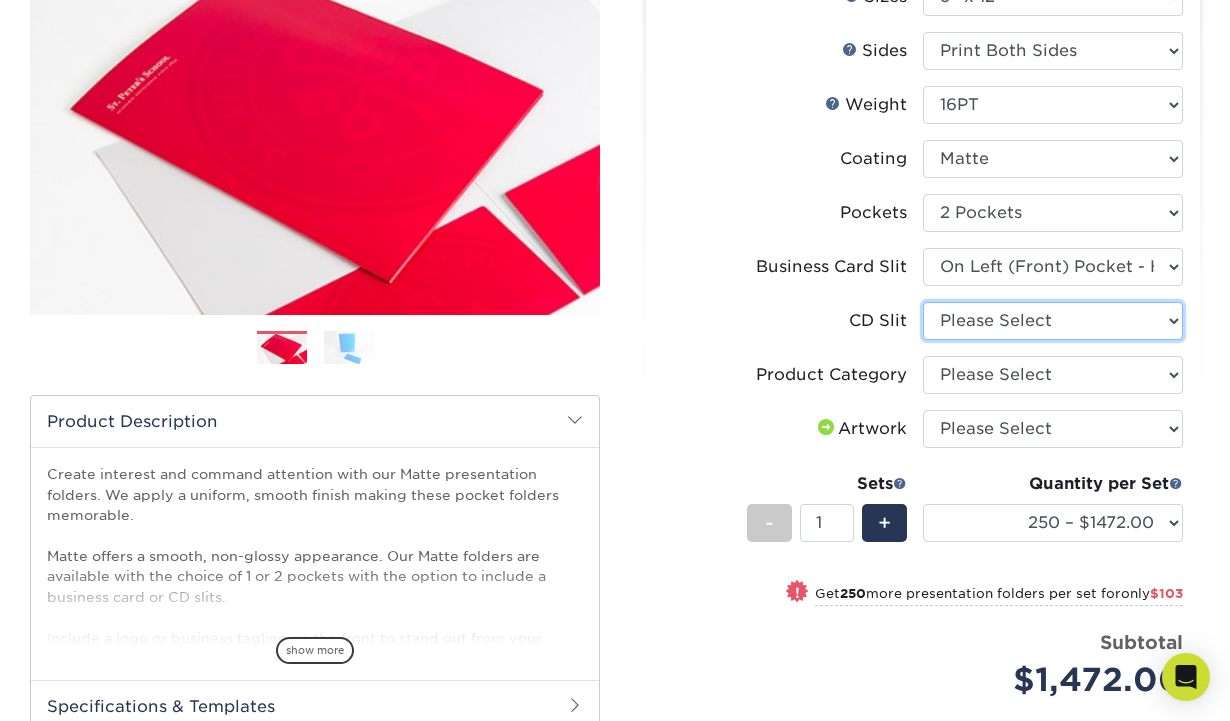 click on "Please Select No CD Slit On the Left (Front) Pocket On the Right (Back) Pocket" at bounding box center [1053, 321] 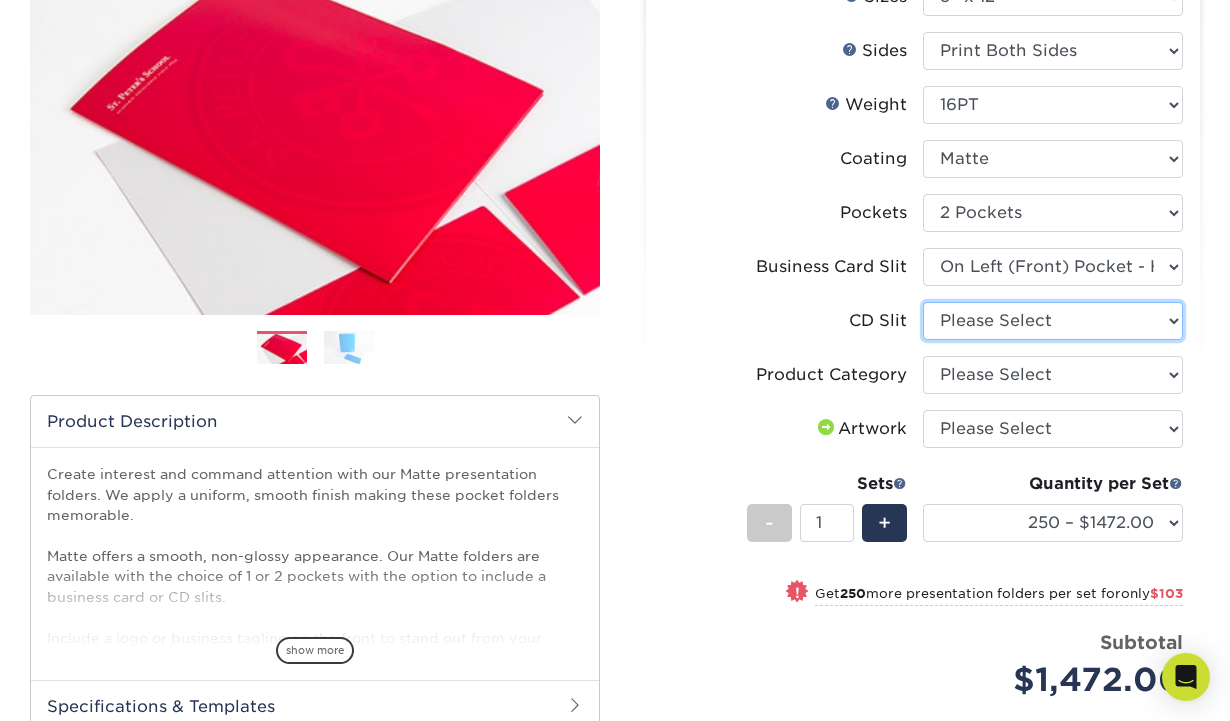 select on "a092264a-7428-4d8e-b024-417dbebc6e25" 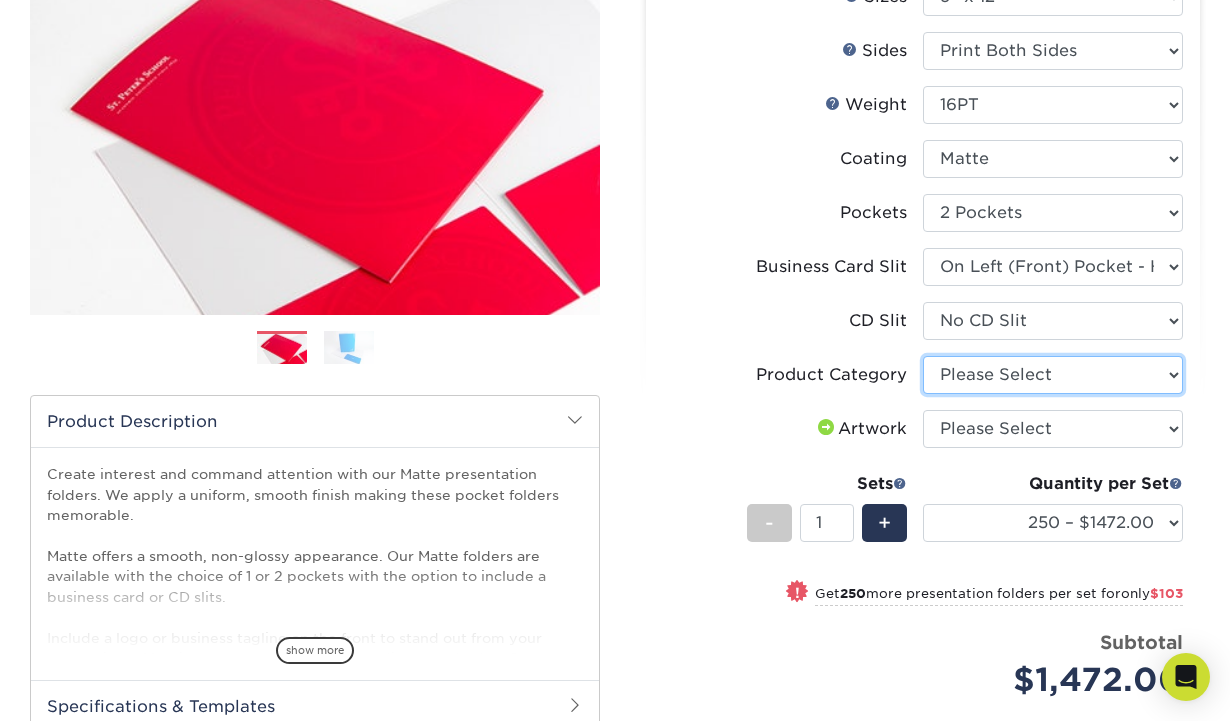 click on "Please Select Presentation Folders" at bounding box center [1053, 375] 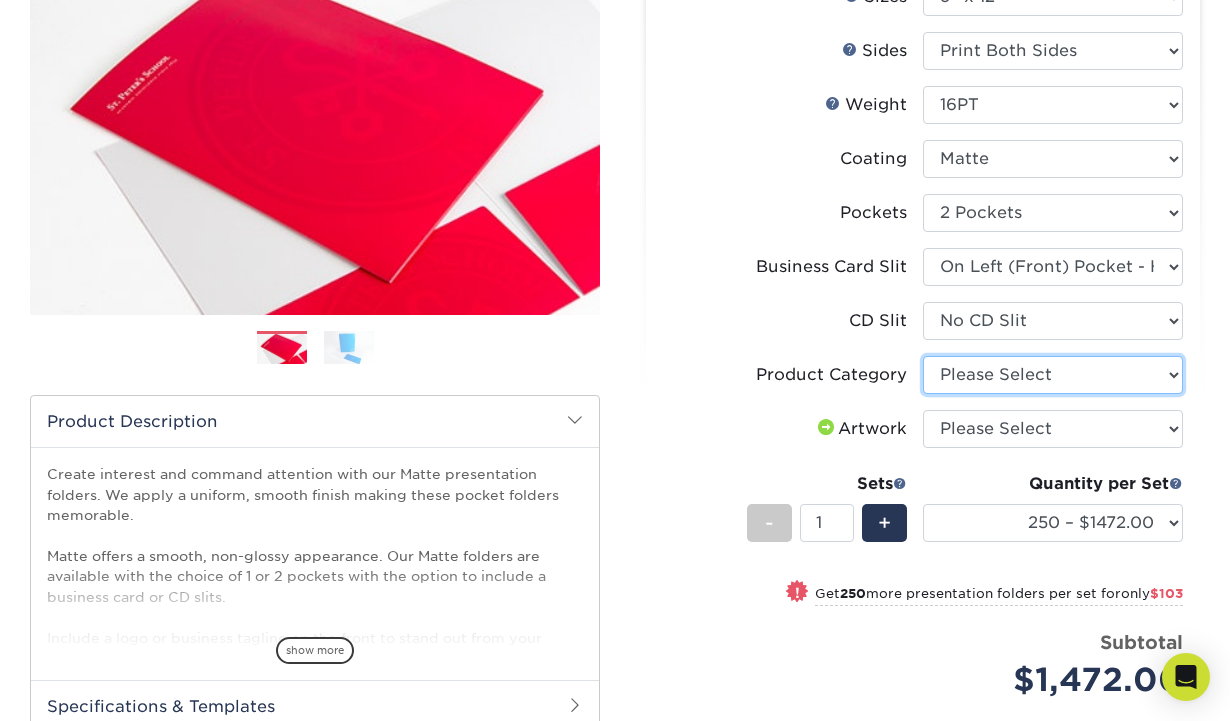 select on "57f7a581-ec4a-49d7-930d-eb044a1d12ac" 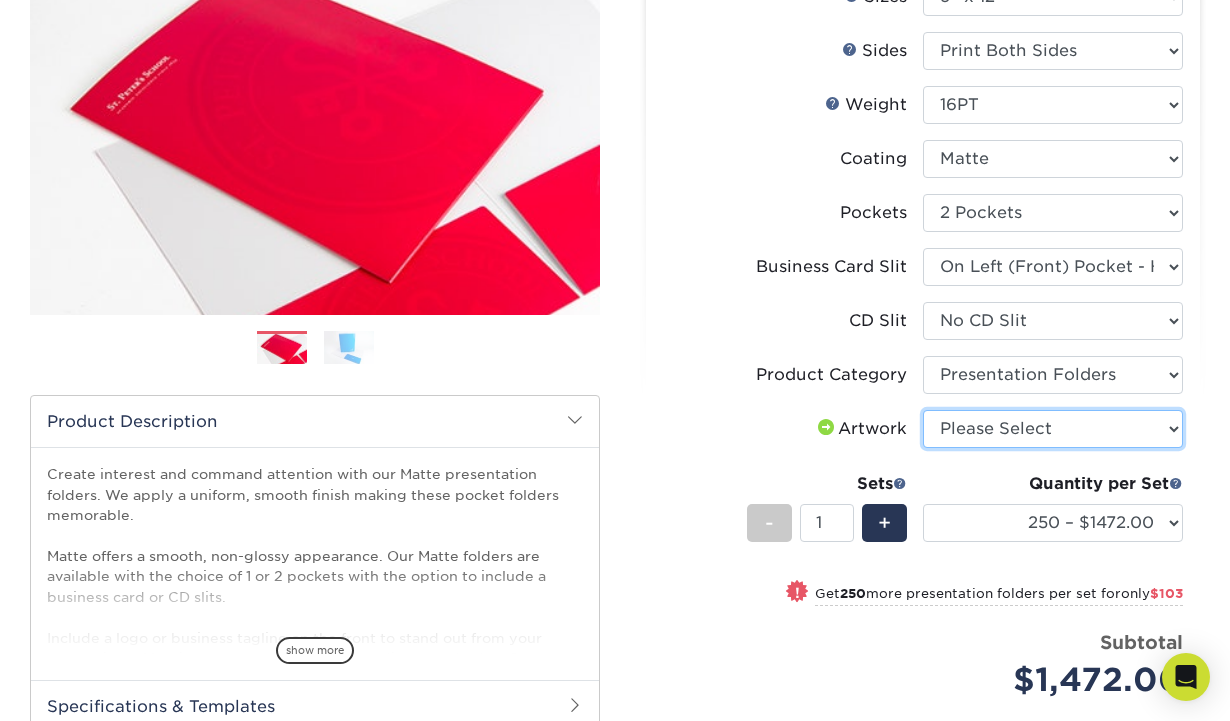 click on "Please Select I will upload files I need a design - $75" at bounding box center [1053, 429] 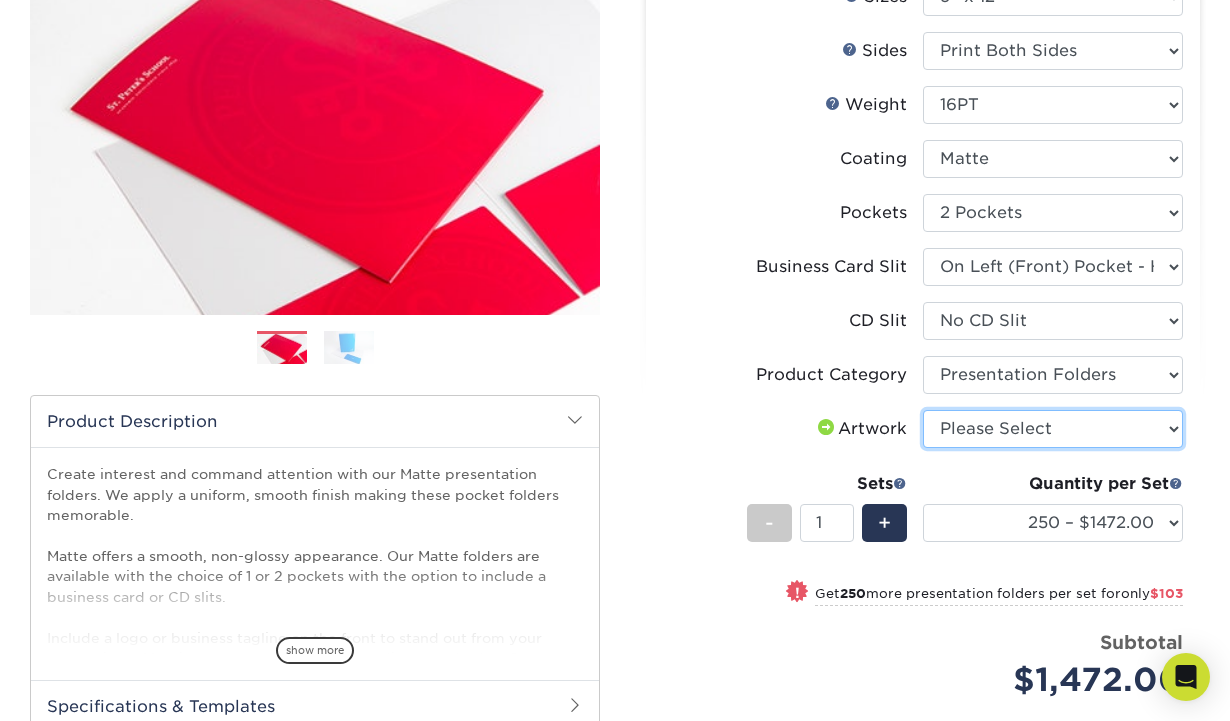 select on "upload" 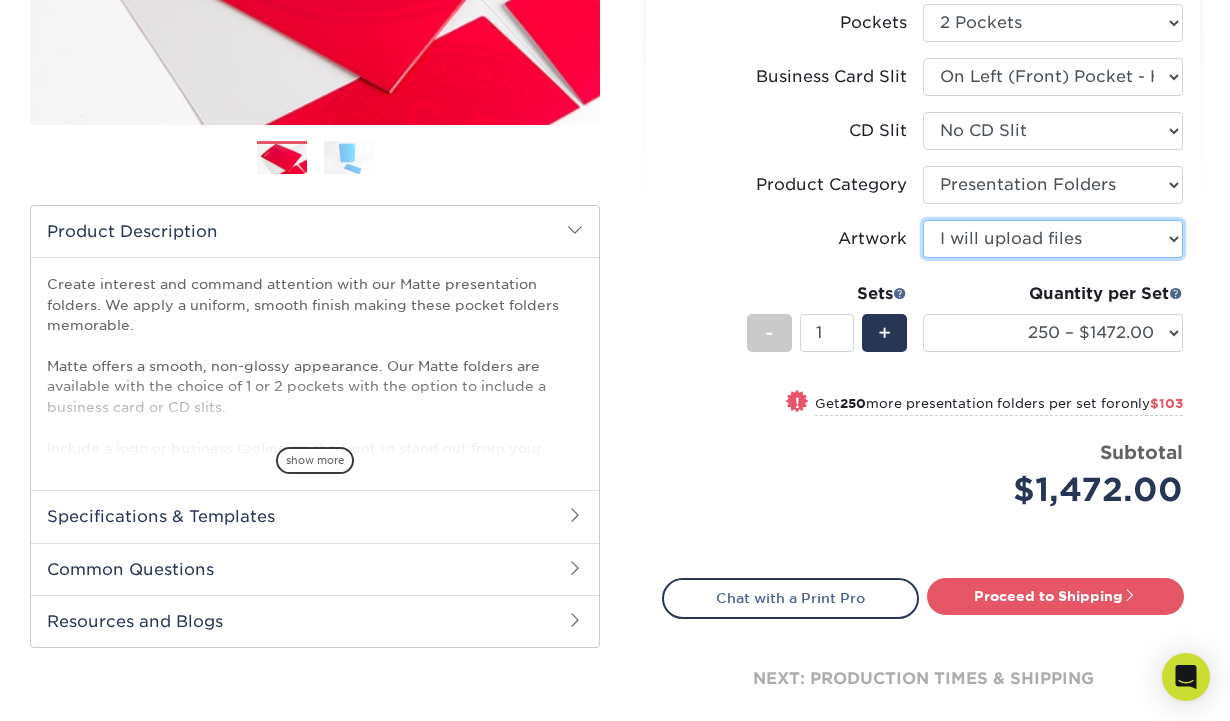scroll, scrollTop: 470, scrollLeft: 0, axis: vertical 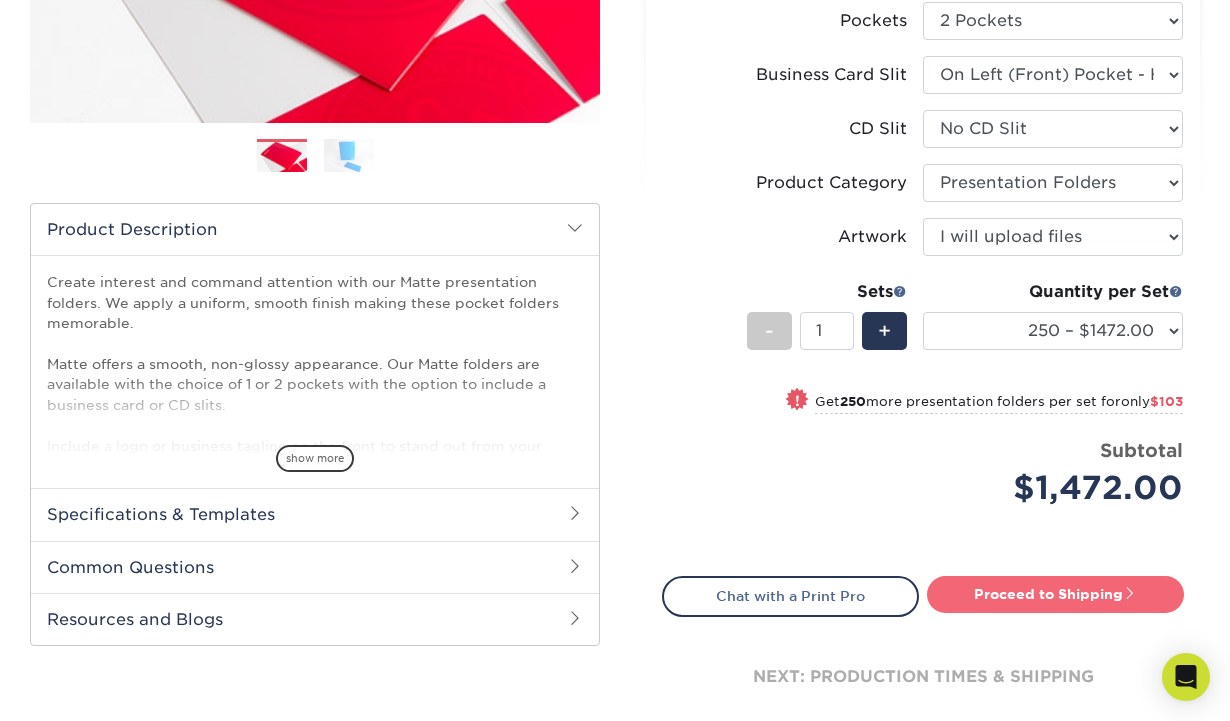 click on "Proceed to Shipping" at bounding box center (1055, 594) 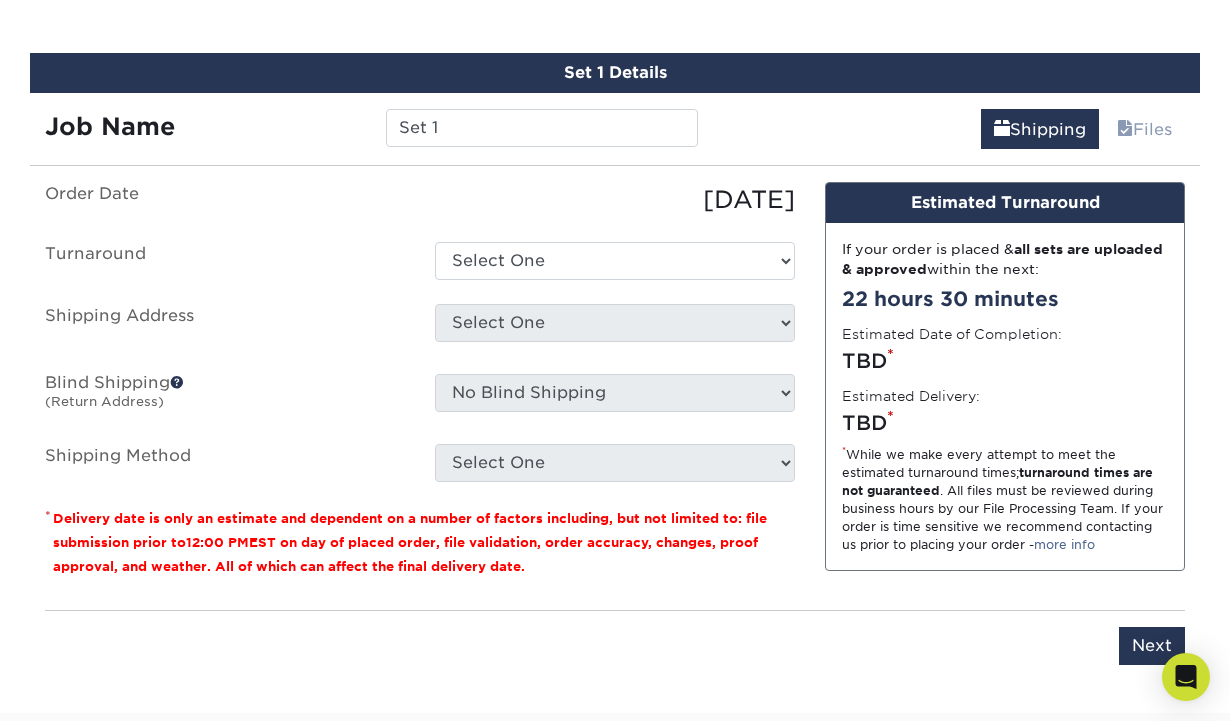 scroll, scrollTop: 1134, scrollLeft: 0, axis: vertical 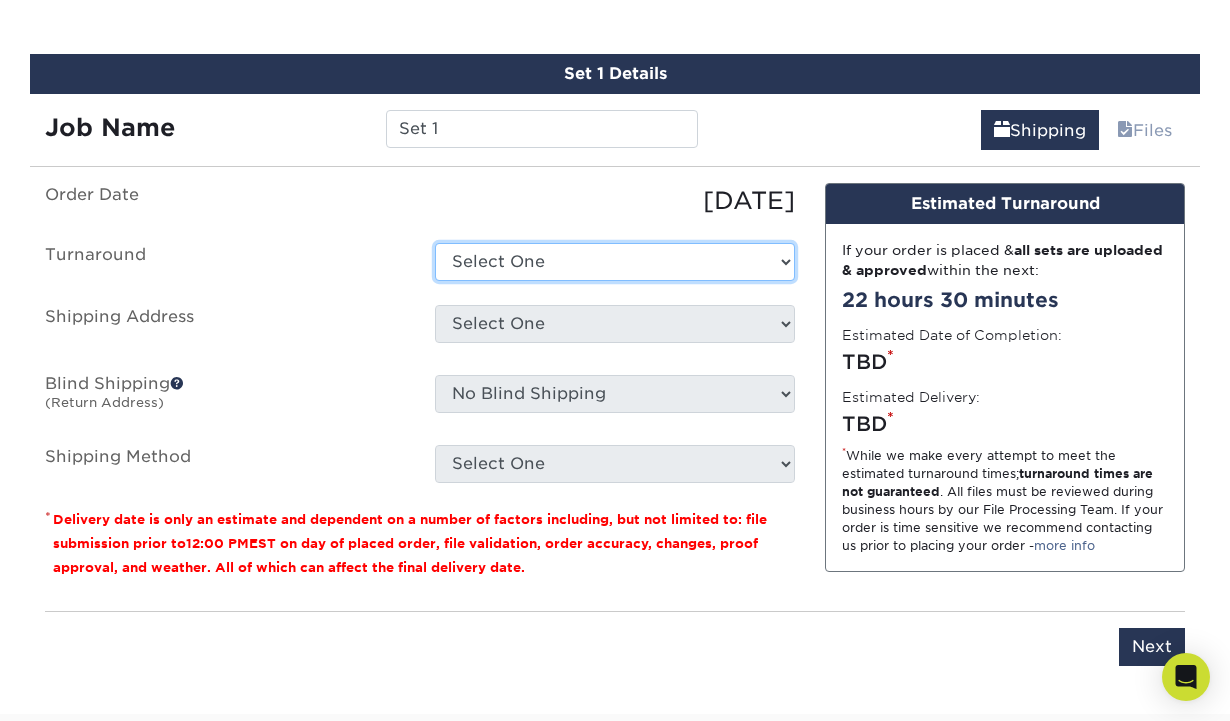 click on "Select One 2-4 Business Days 2 Day" at bounding box center [615, 262] 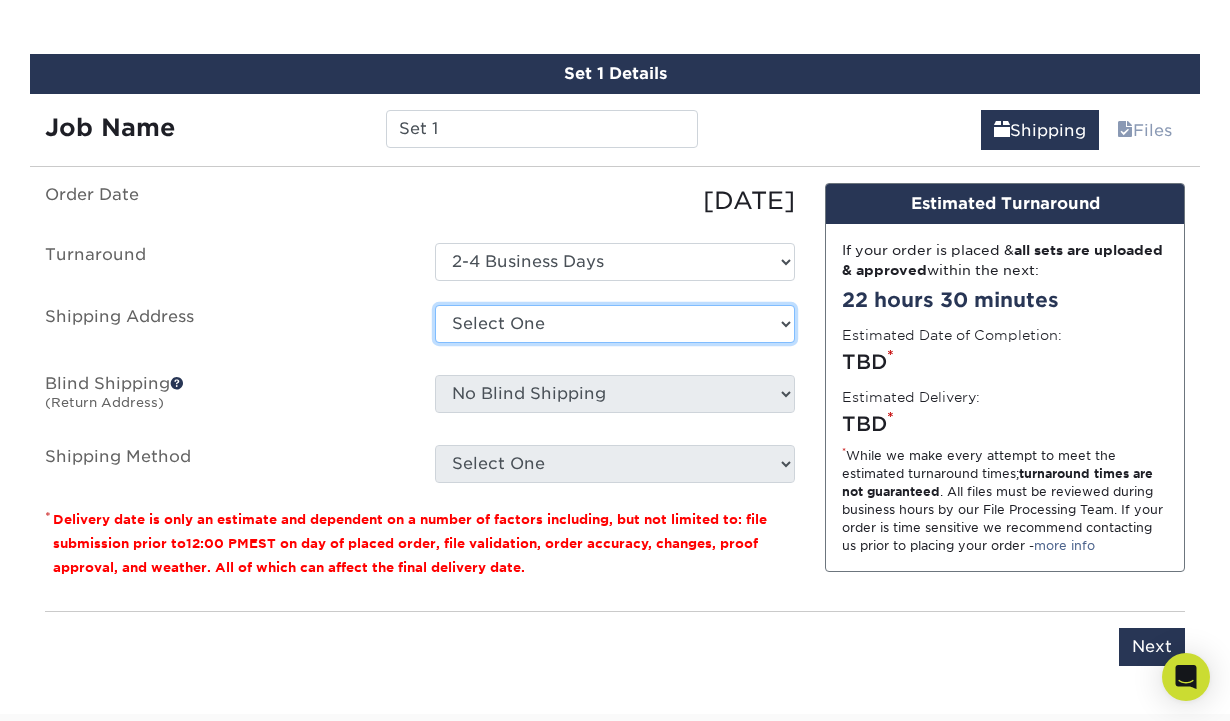 click on "Select One
+ Add New Address
- Login" at bounding box center [615, 324] 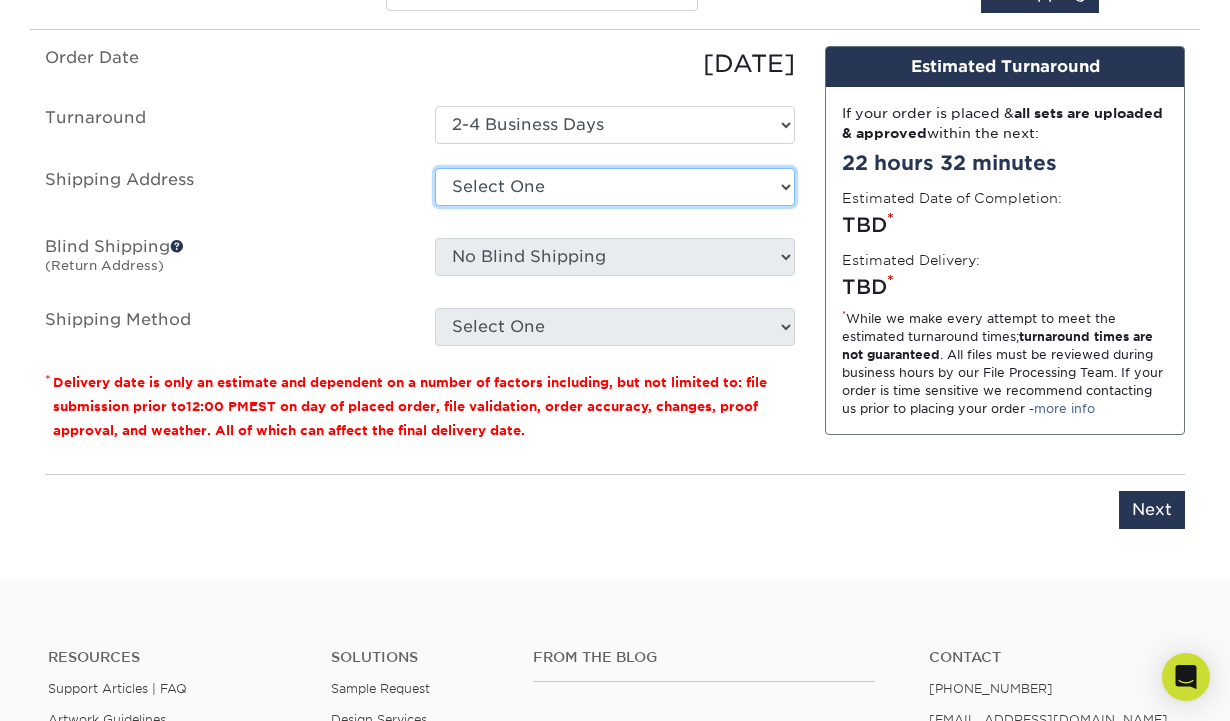 scroll, scrollTop: 1268, scrollLeft: 0, axis: vertical 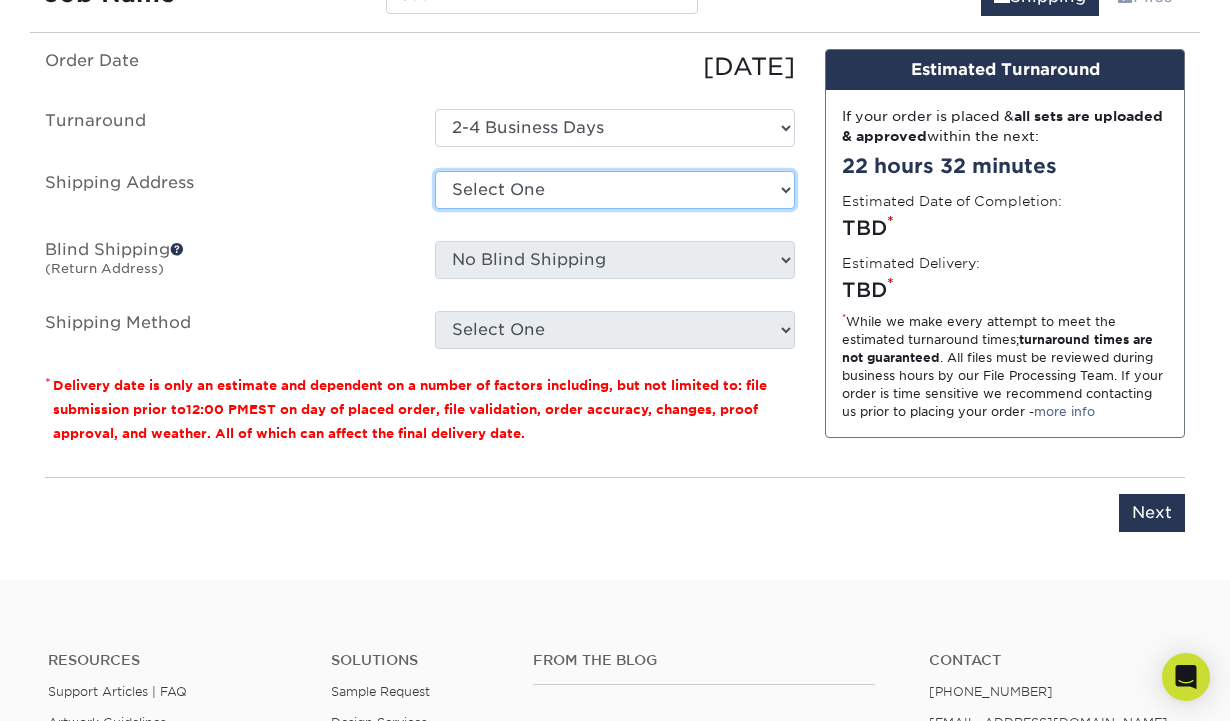 click on "Select One
+ Add New Address
- Login" at bounding box center (615, 190) 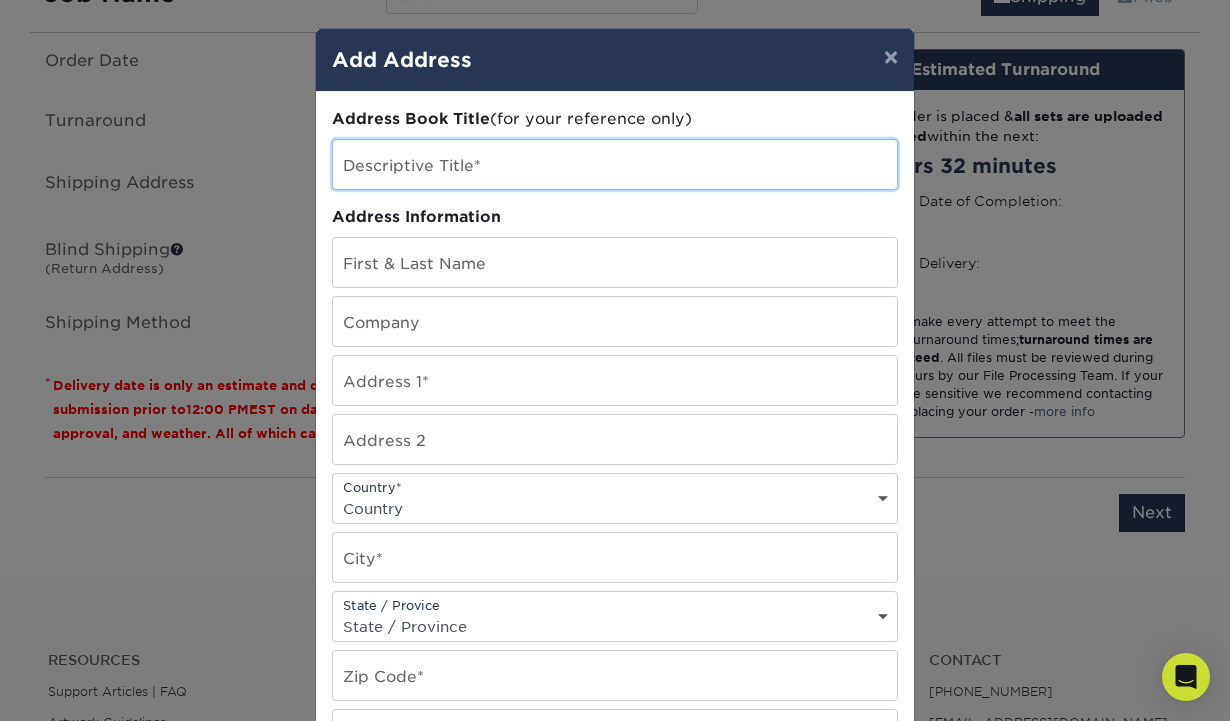click at bounding box center (615, 164) 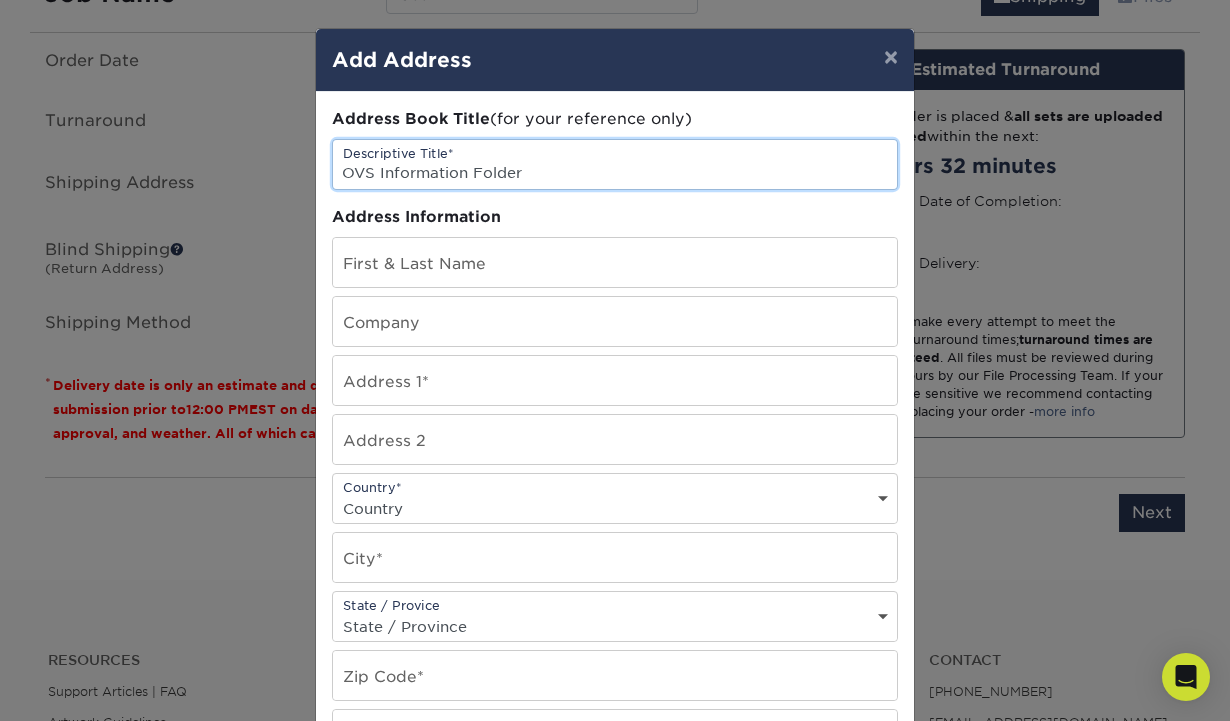 type on "OVS Information Folder" 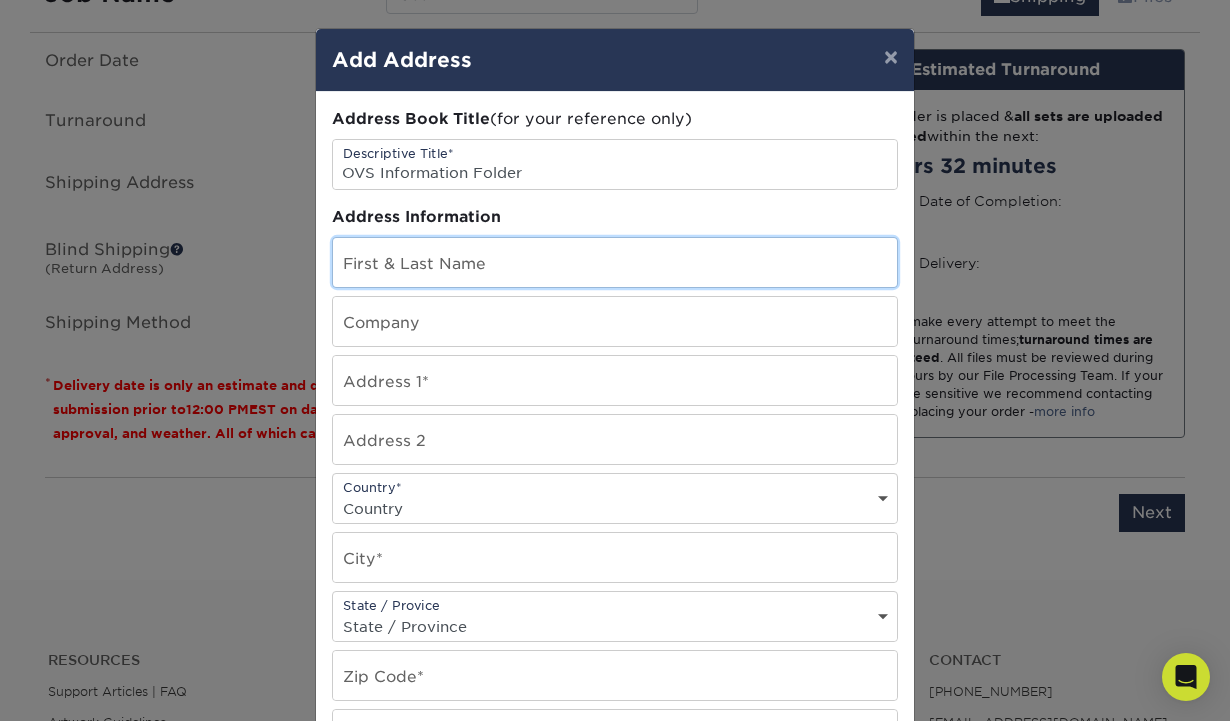 click at bounding box center (615, 262) 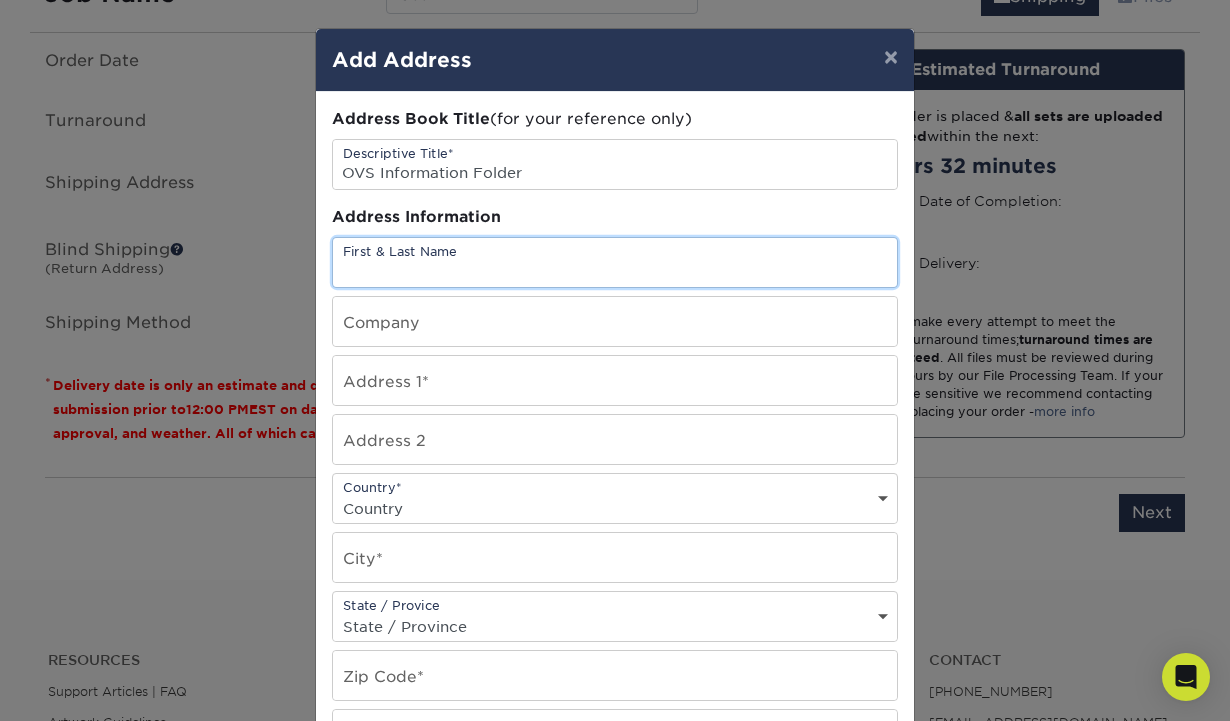 type on "Abbey Kolpin" 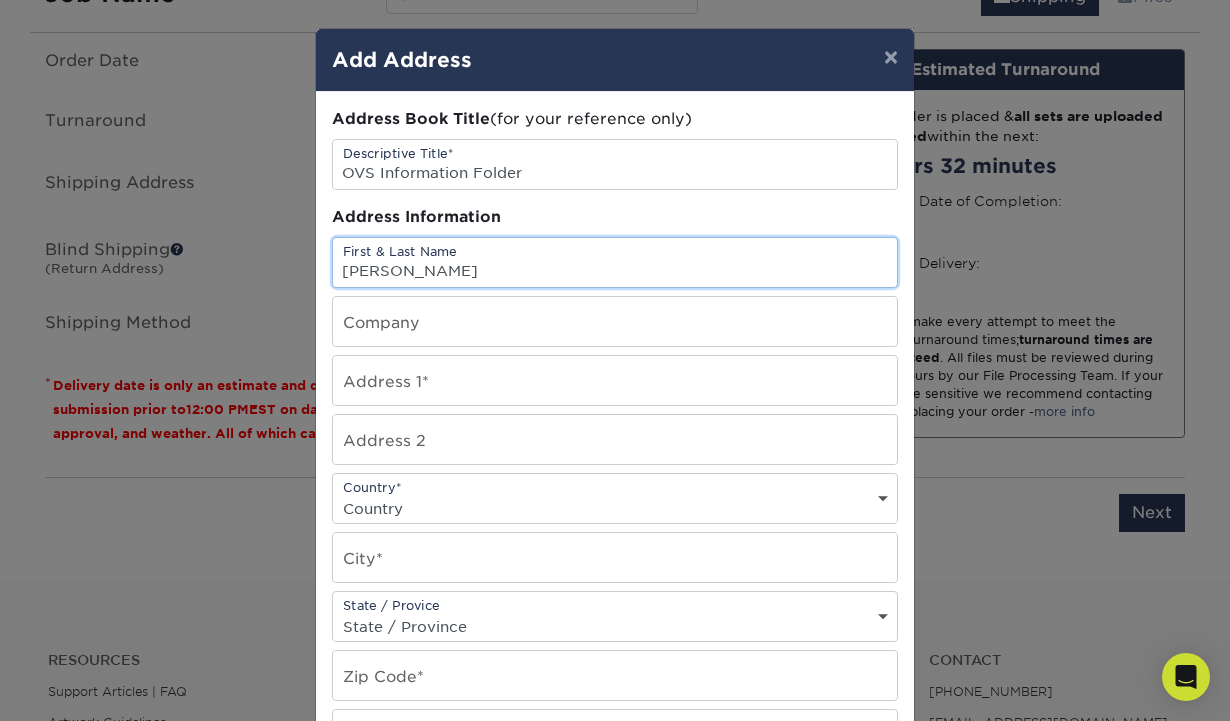 type on "Multnomah County" 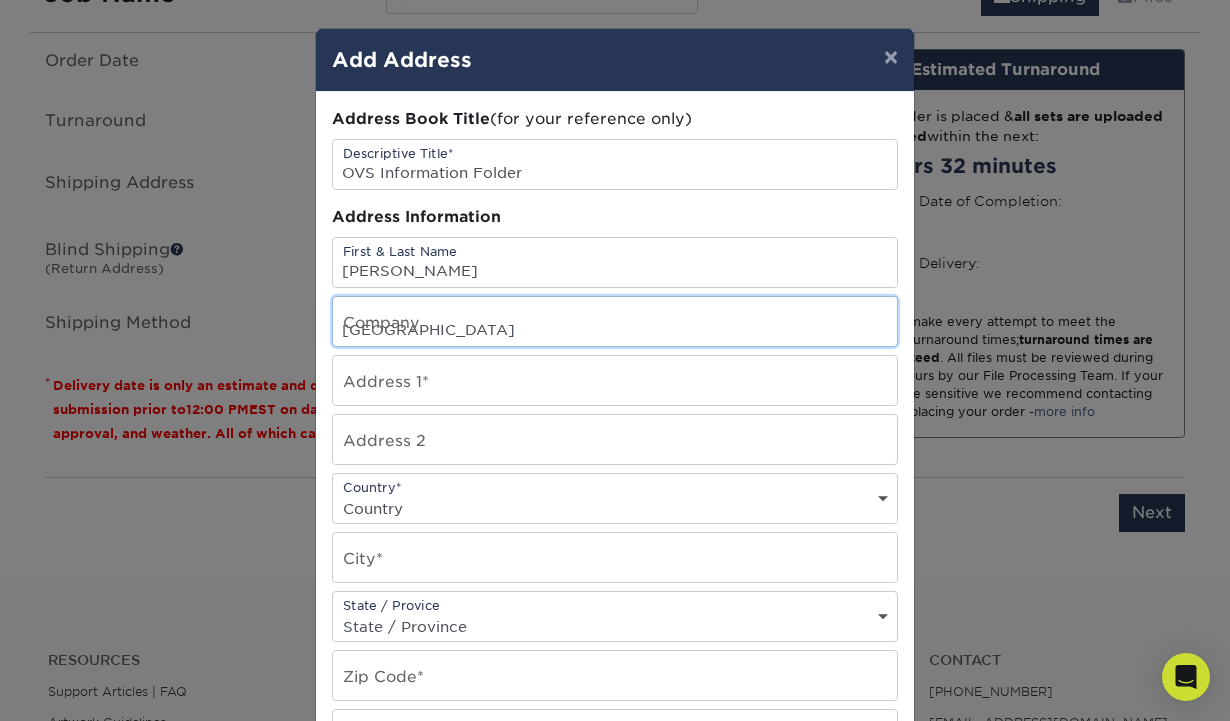 type on "2062 SW 27th Dr" 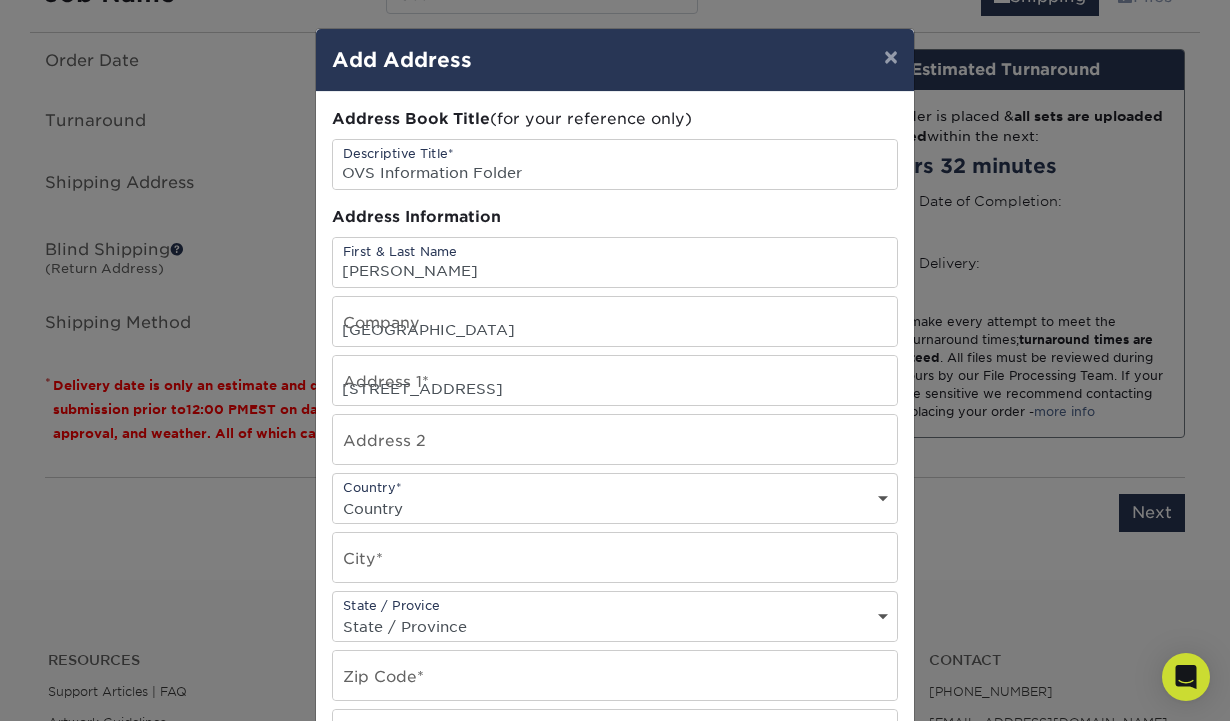 select on "US" 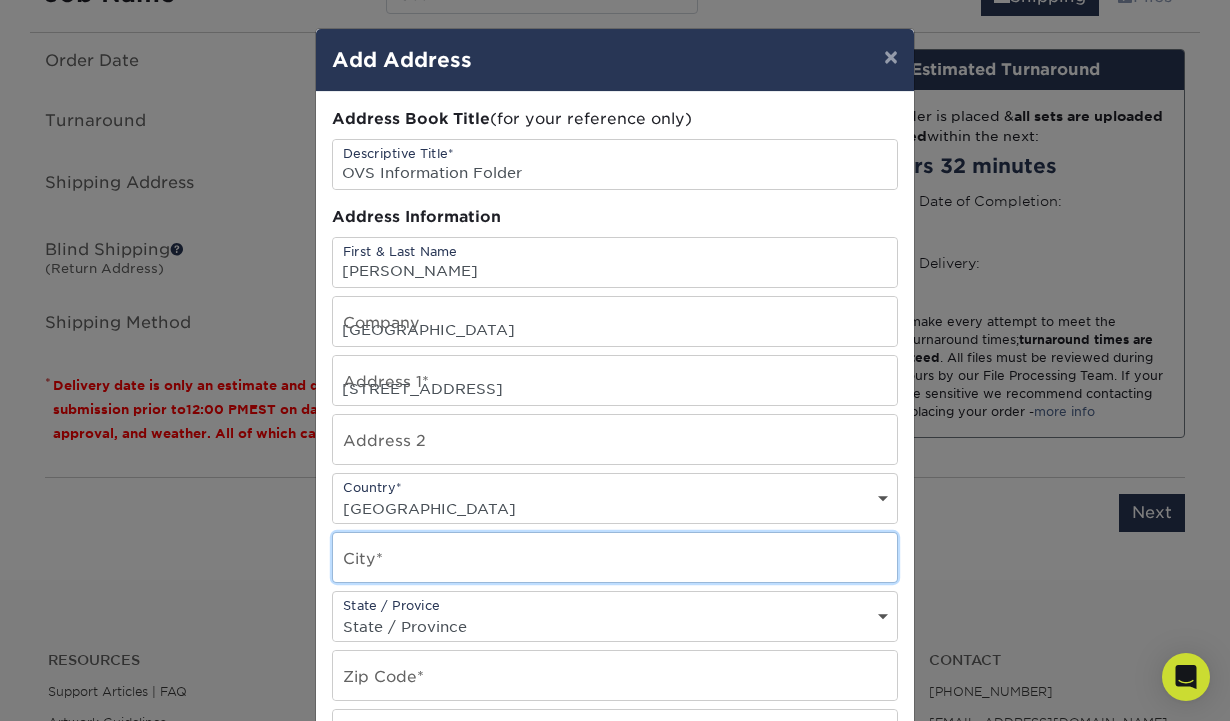 type on "Gresham" 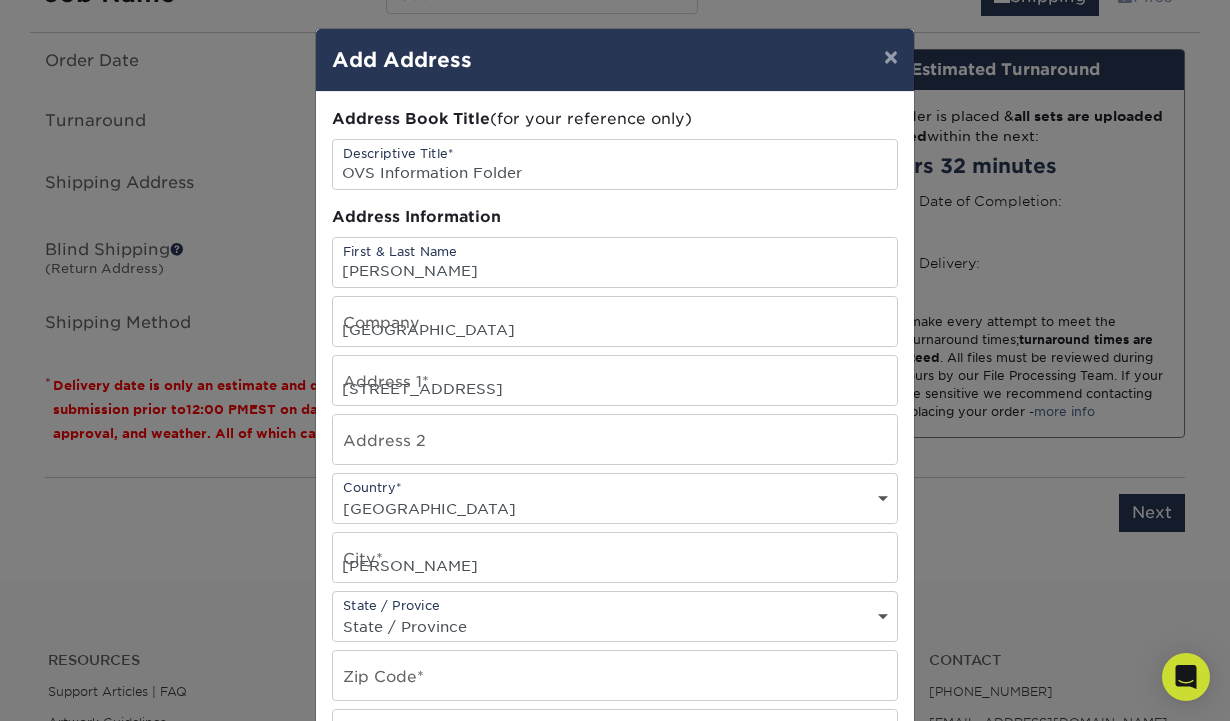 select on "OR" 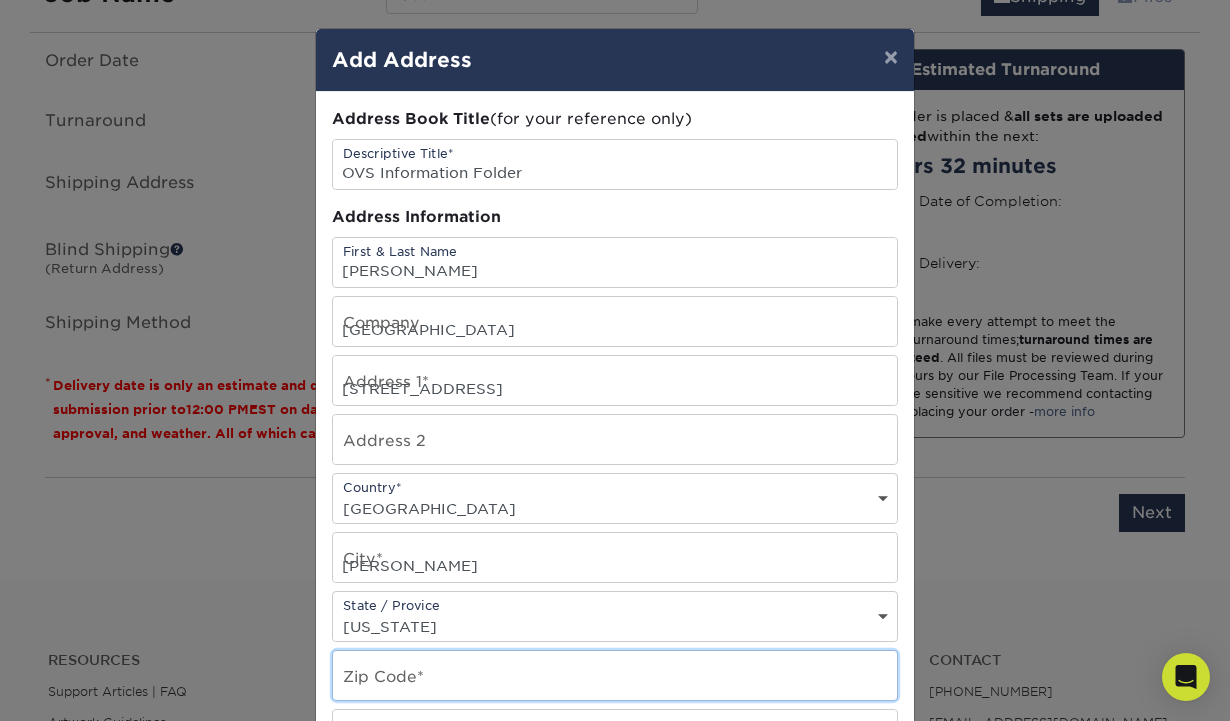 type on "97080" 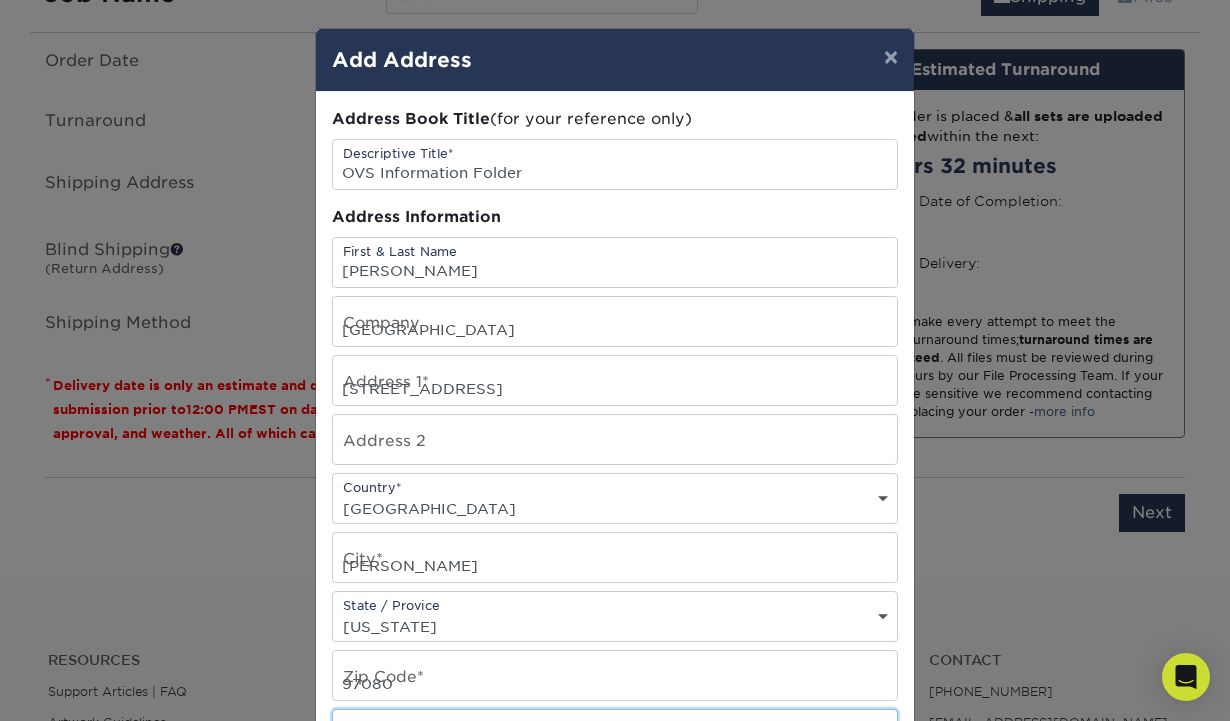 type on "9712122676" 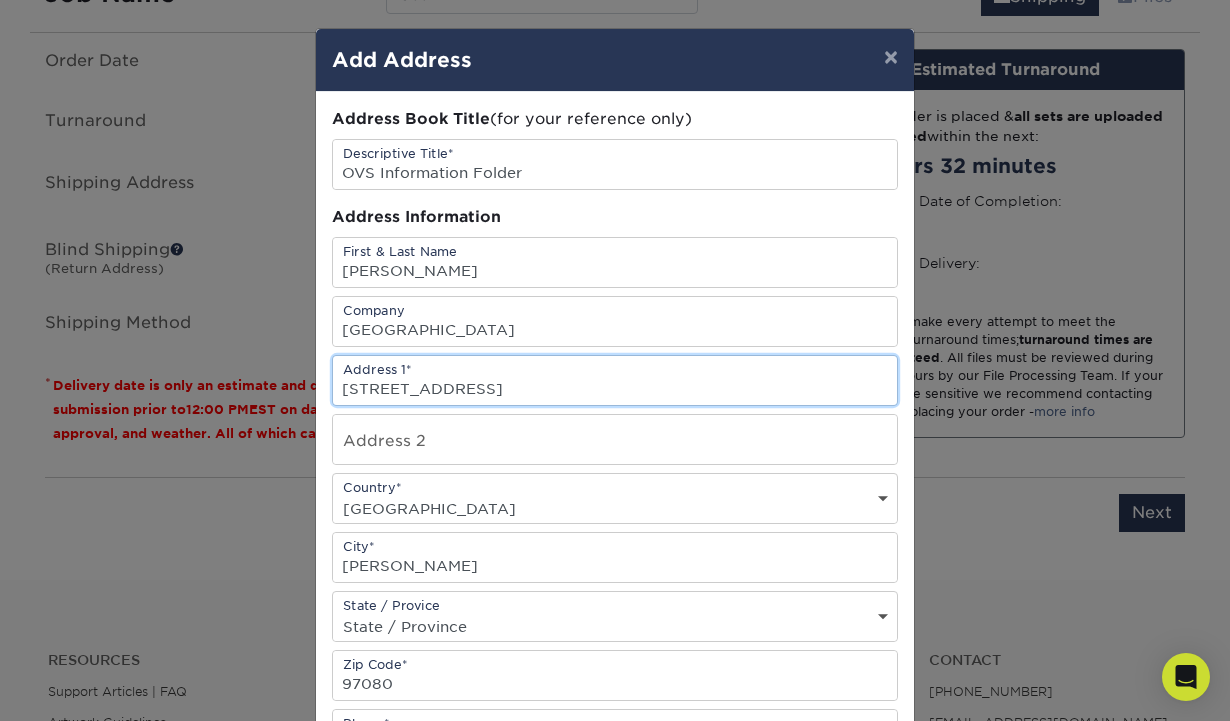 click on "2062 SW 27th Dr" at bounding box center (615, 380) 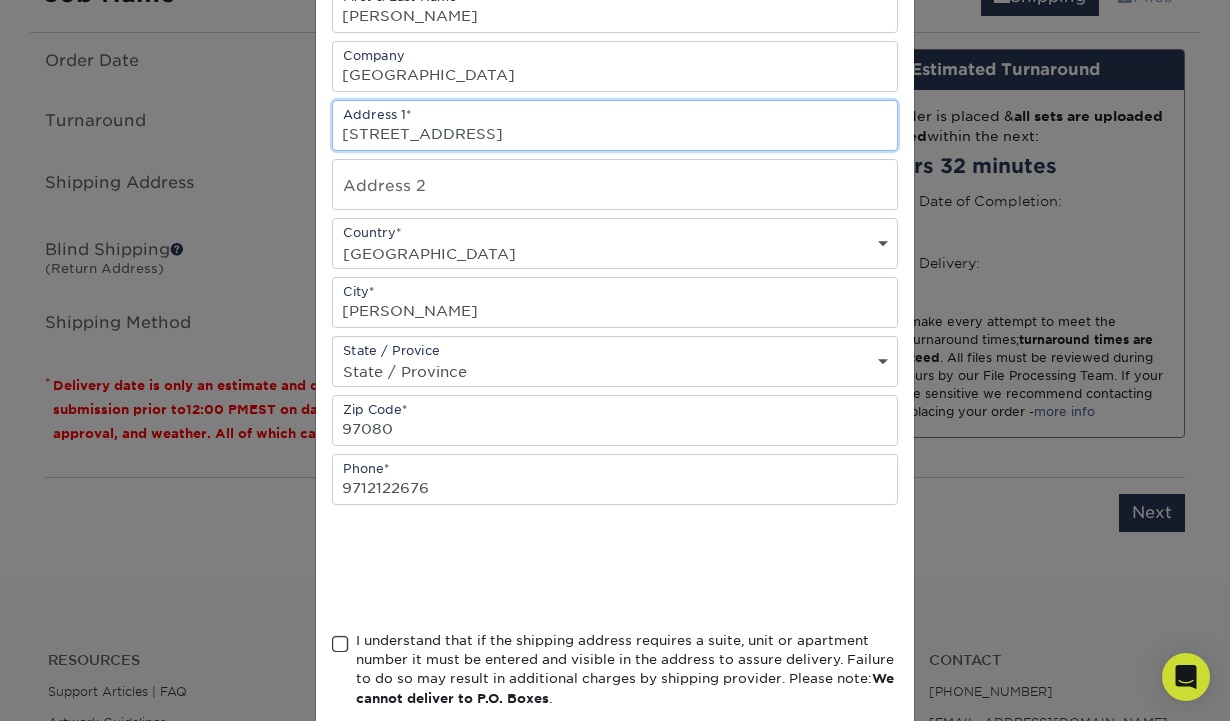 scroll, scrollTop: 290, scrollLeft: 0, axis: vertical 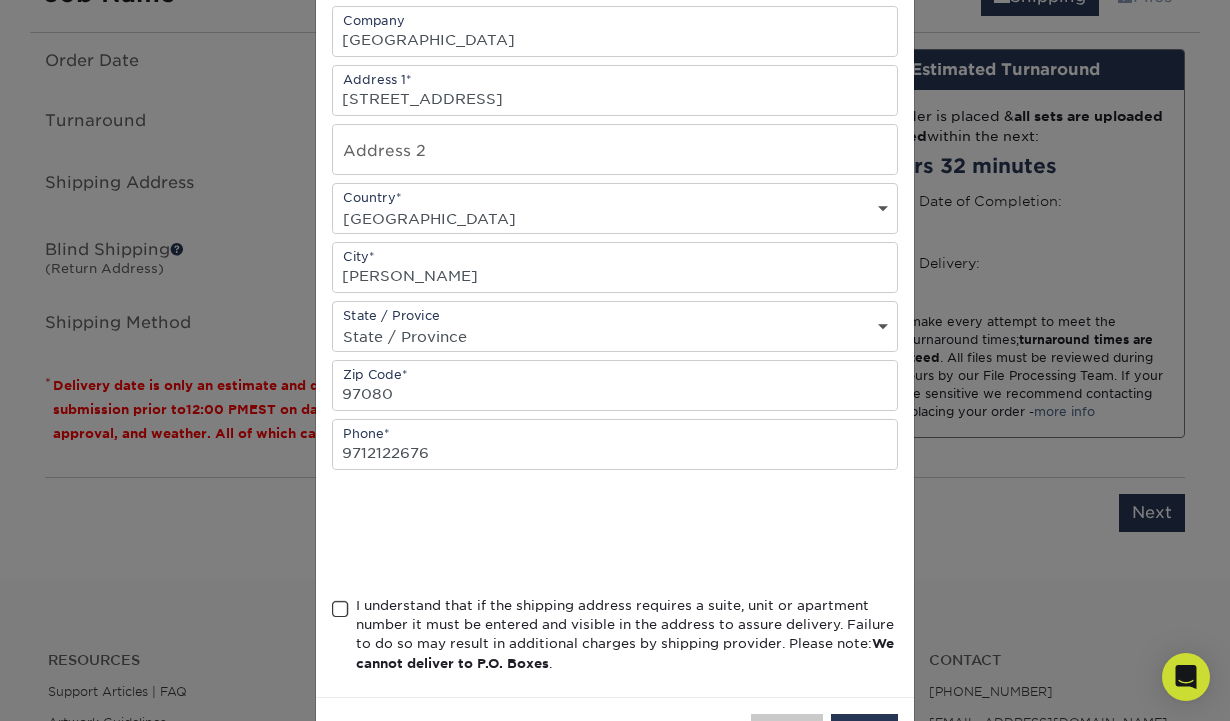 click at bounding box center [340, 609] 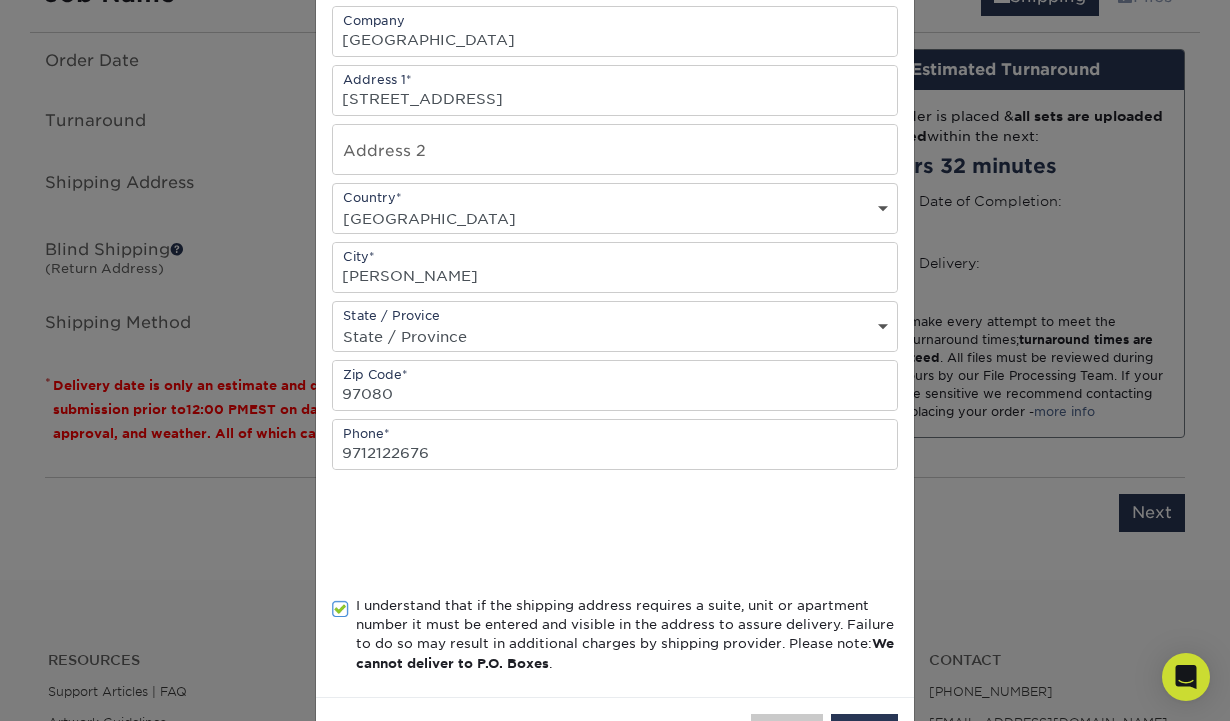 scroll, scrollTop: 366, scrollLeft: 0, axis: vertical 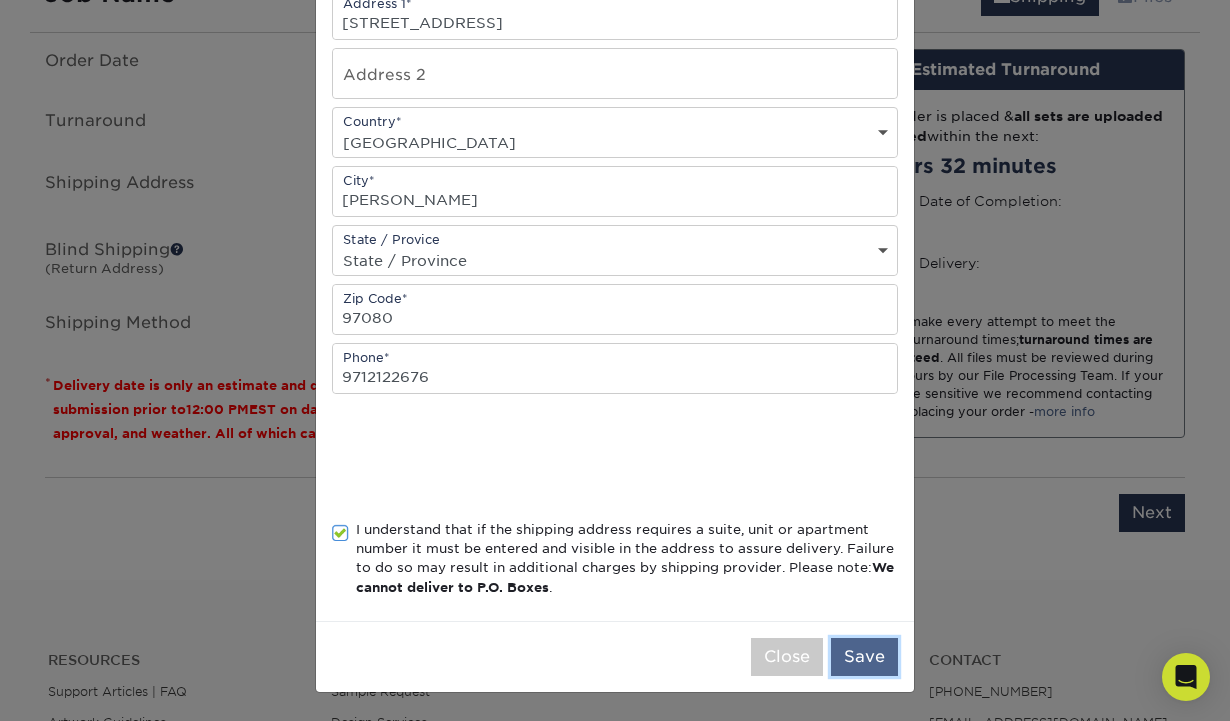 click on "Save" at bounding box center [864, 657] 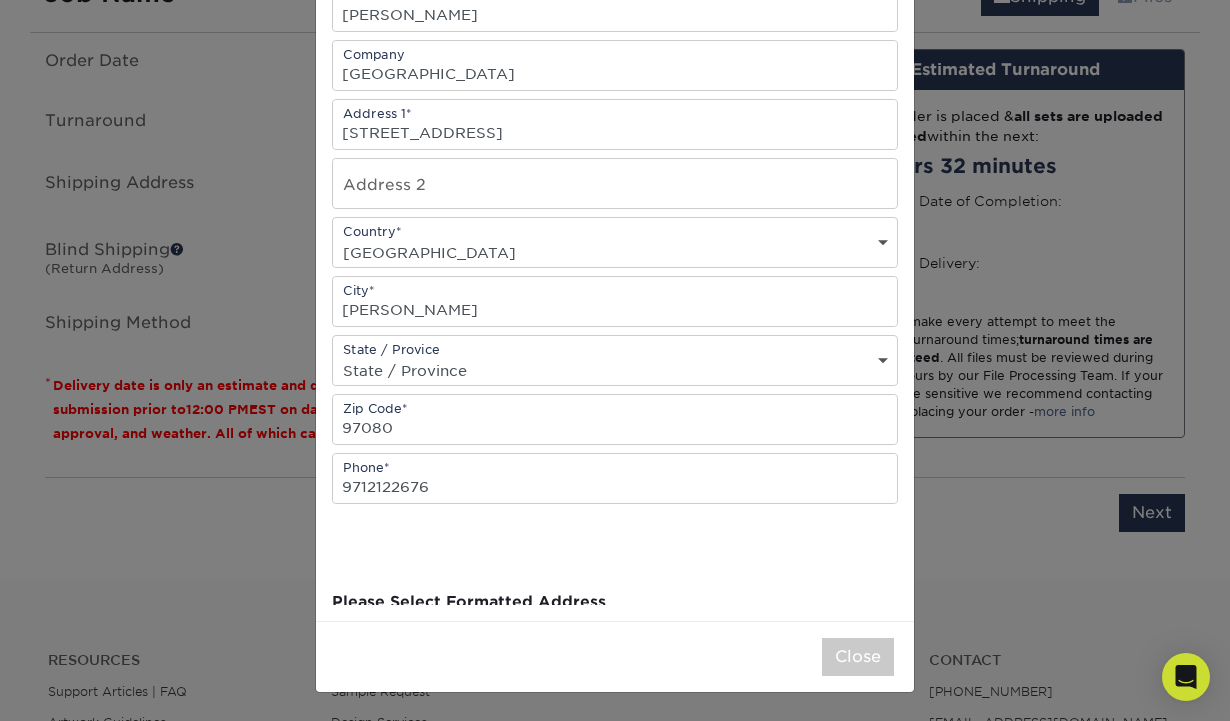 scroll, scrollTop: 0, scrollLeft: 0, axis: both 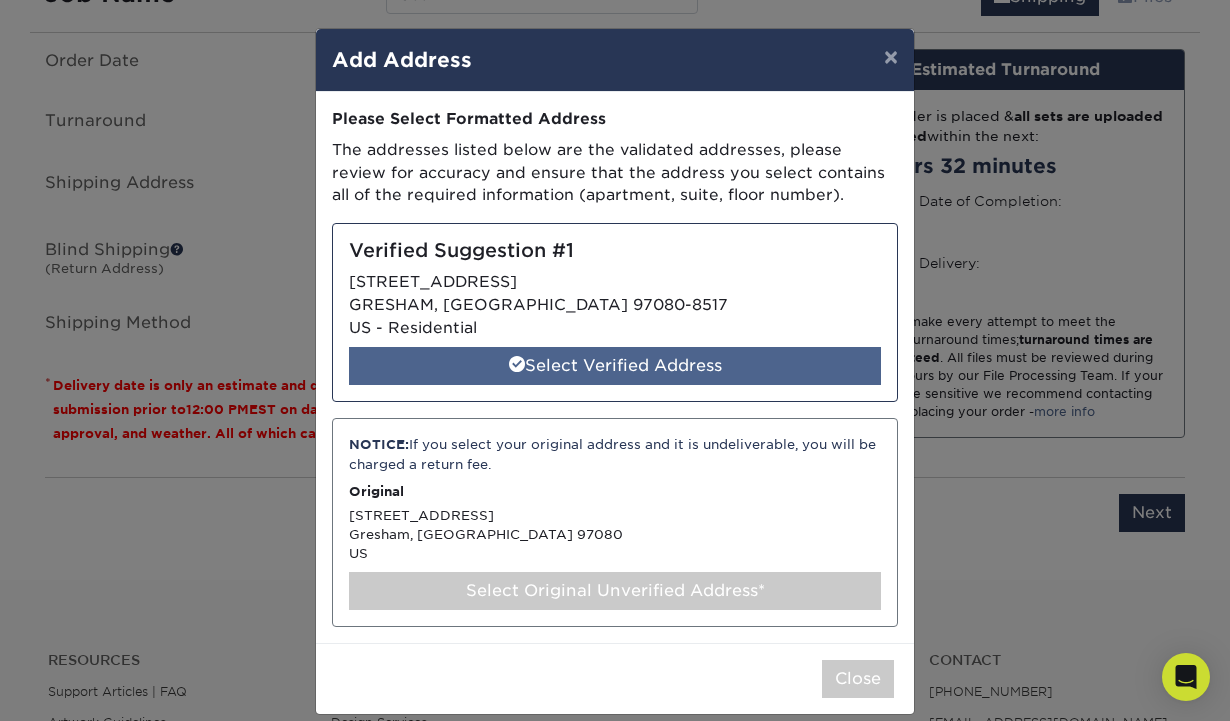 click on "Select Verified Address" at bounding box center [615, 366] 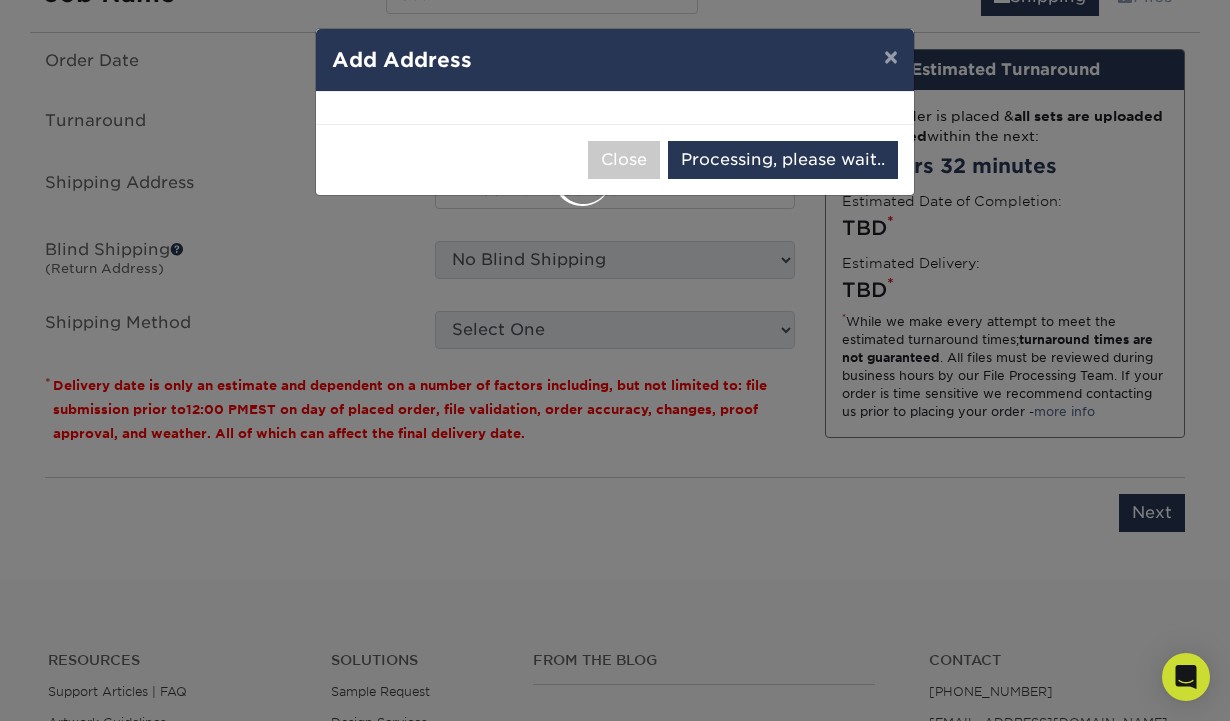 select on "284340" 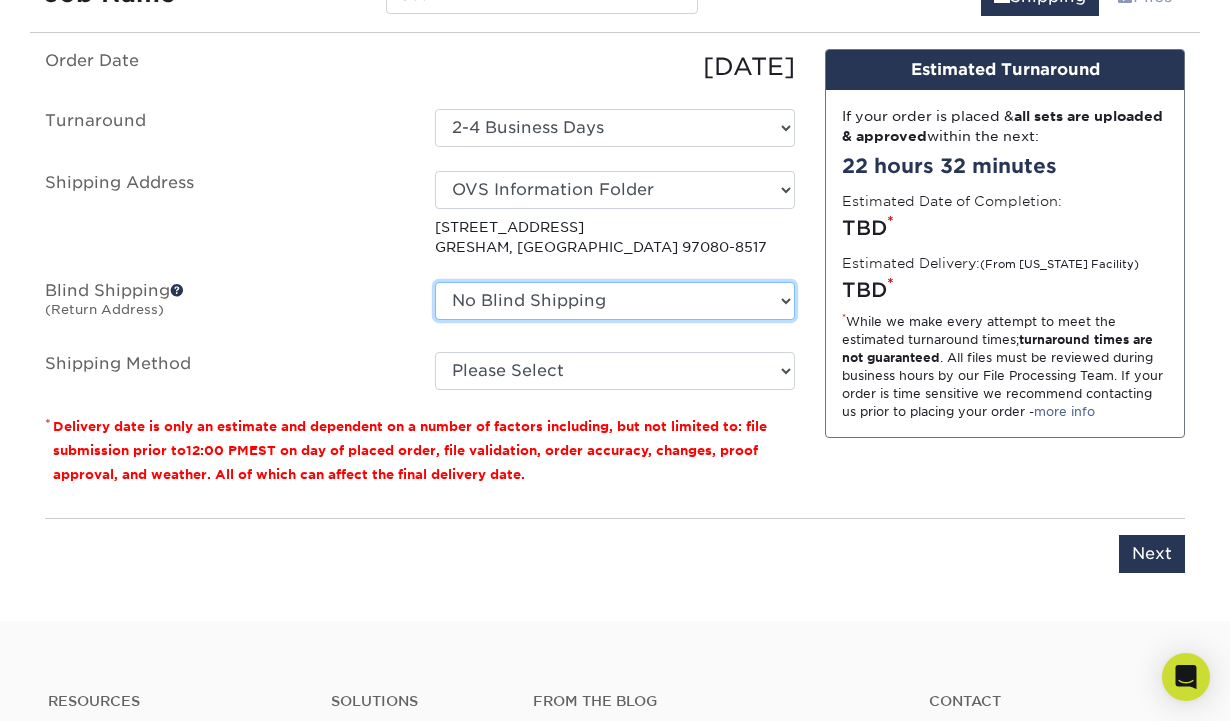 click on "No Blind Shipping
+ Add New Address" at bounding box center (615, 301) 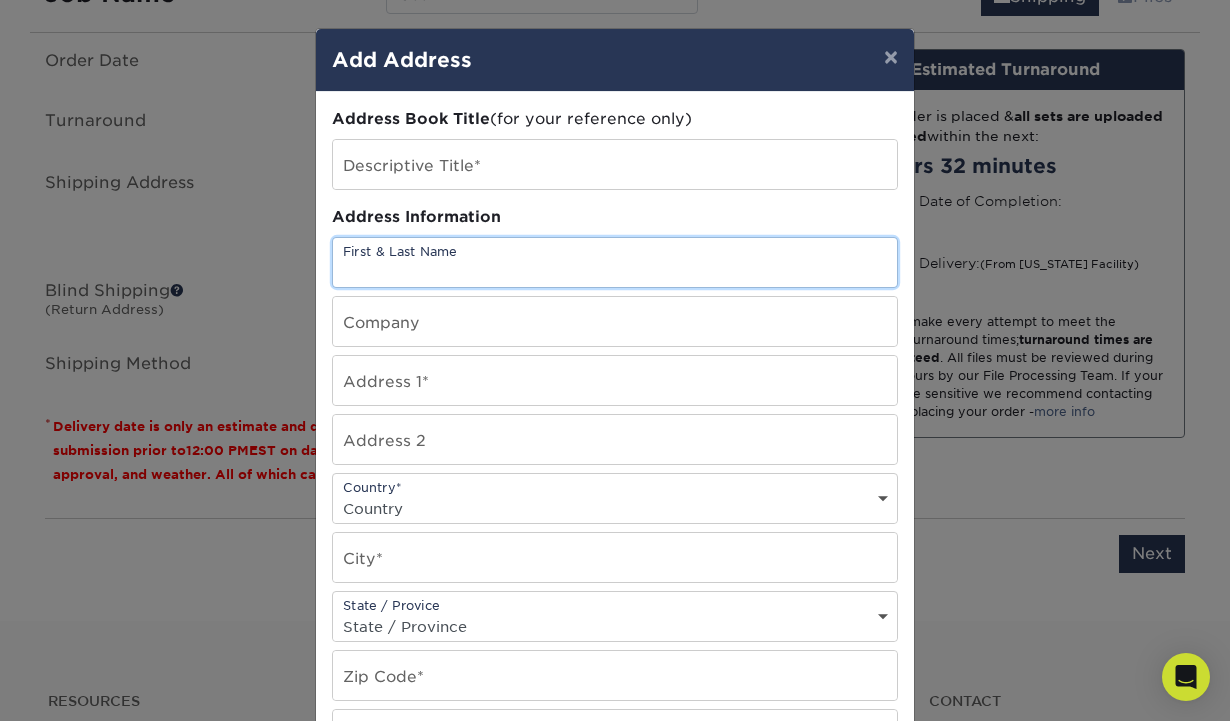 click at bounding box center (615, 262) 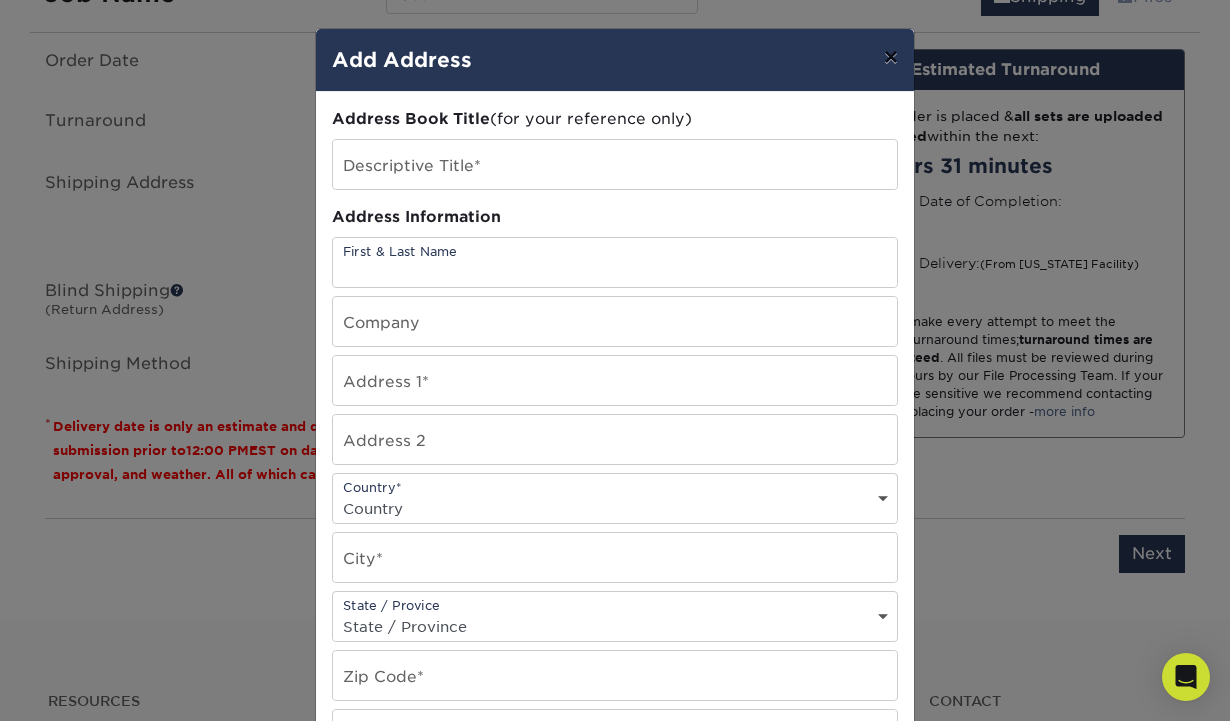 click on "×" at bounding box center [891, 57] 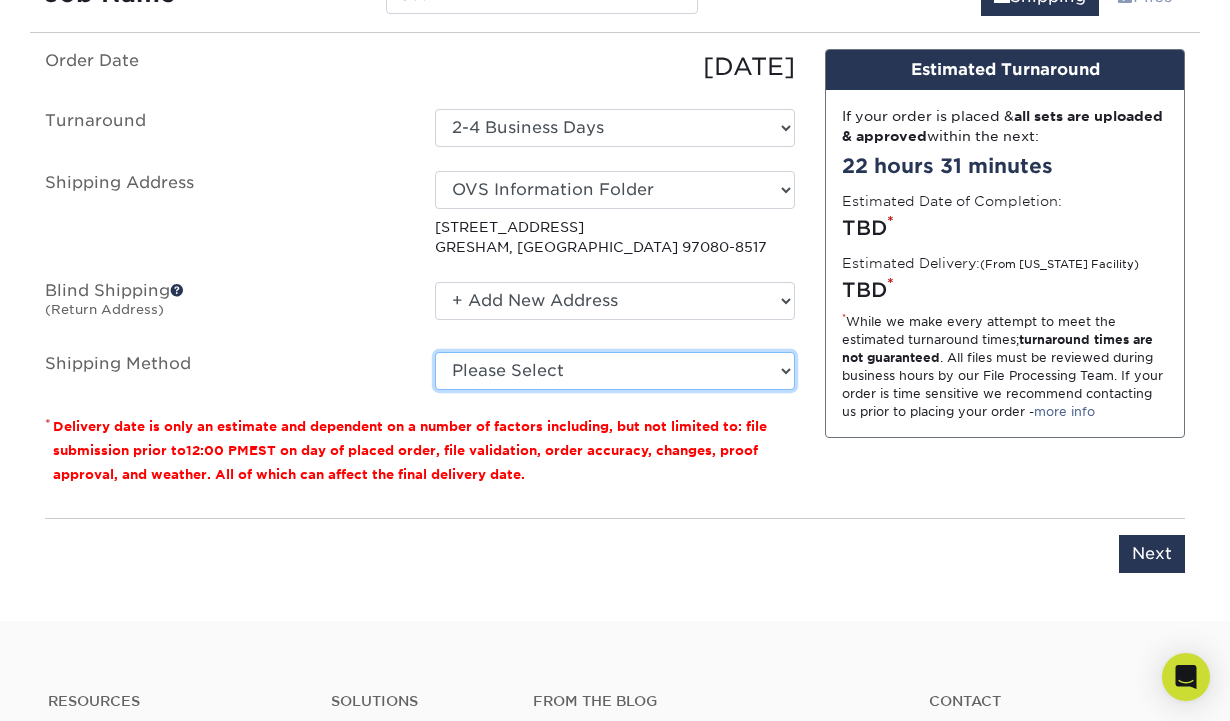 click on "Please Select Ground Shipping (+$38.70) 3 Day Shipping Service (+$74.79) 2 Day Air Shipping (+$99.31) Next Day Shipping by 5pm (+$133.82) Next Day Shipping by 12 noon (+$154.92) Next Day Air Early A.M. (+$752.76)" at bounding box center (615, 371) 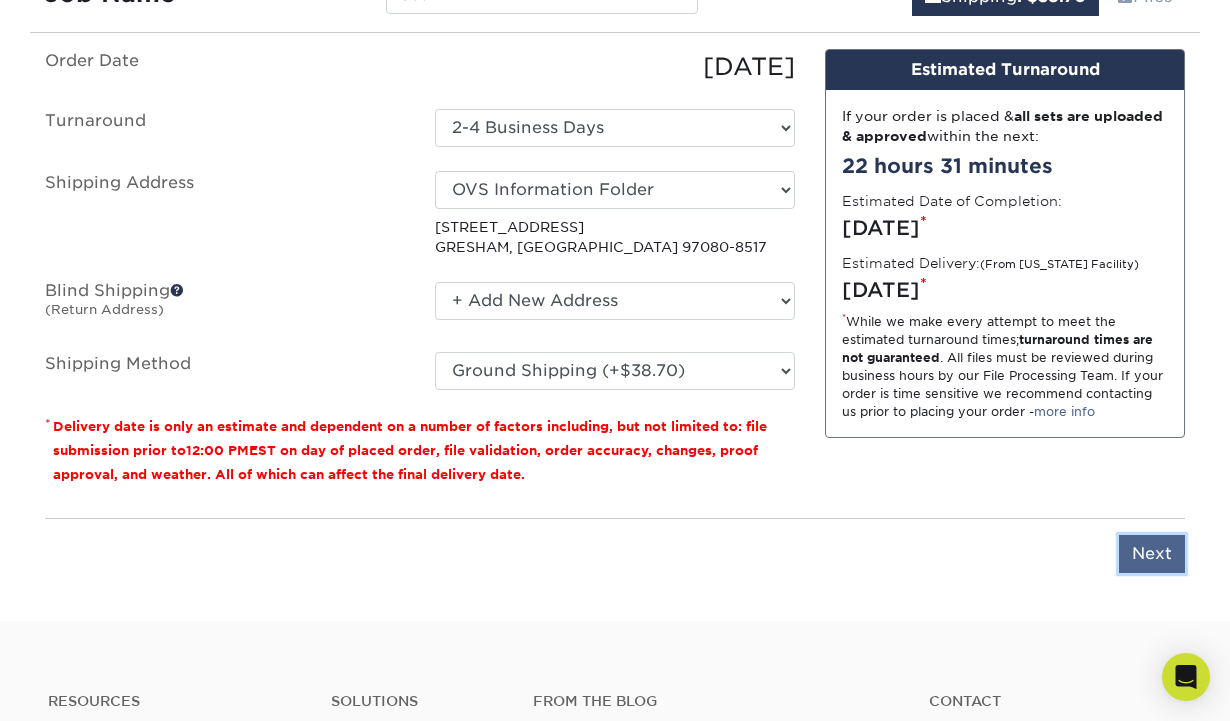 click on "Next" at bounding box center (1152, 554) 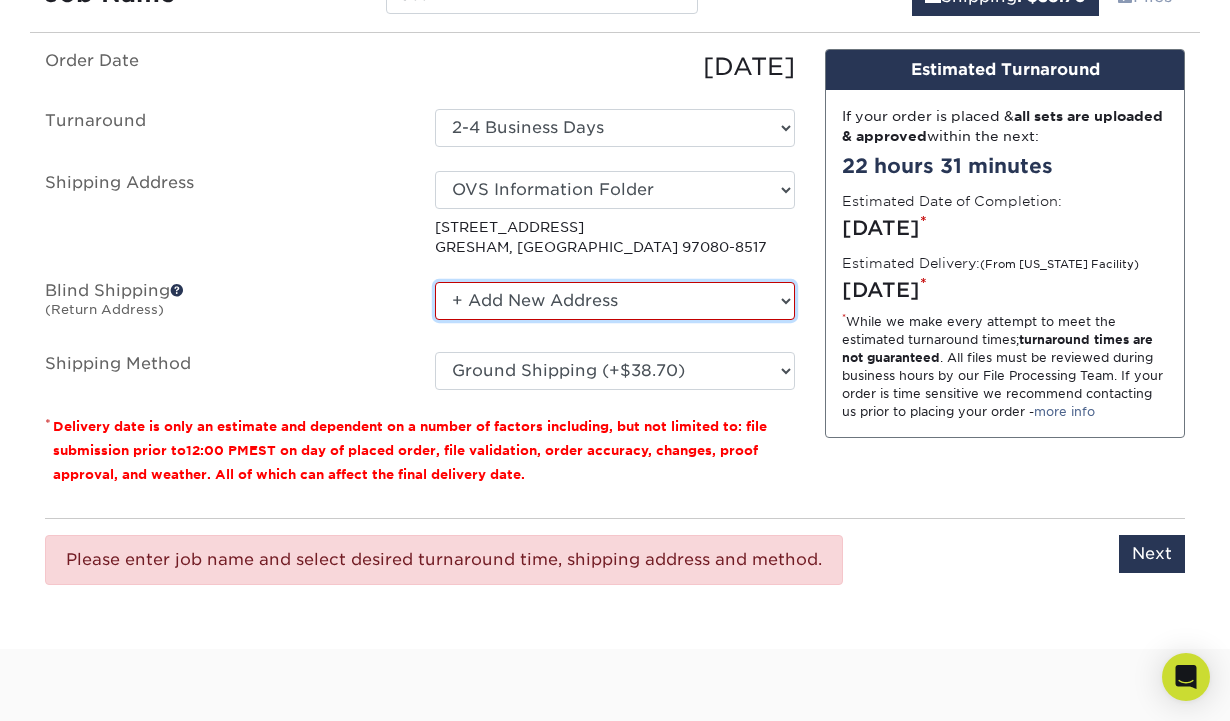 click on "No Blind Shipping
+ Add New Address" at bounding box center (615, 301) 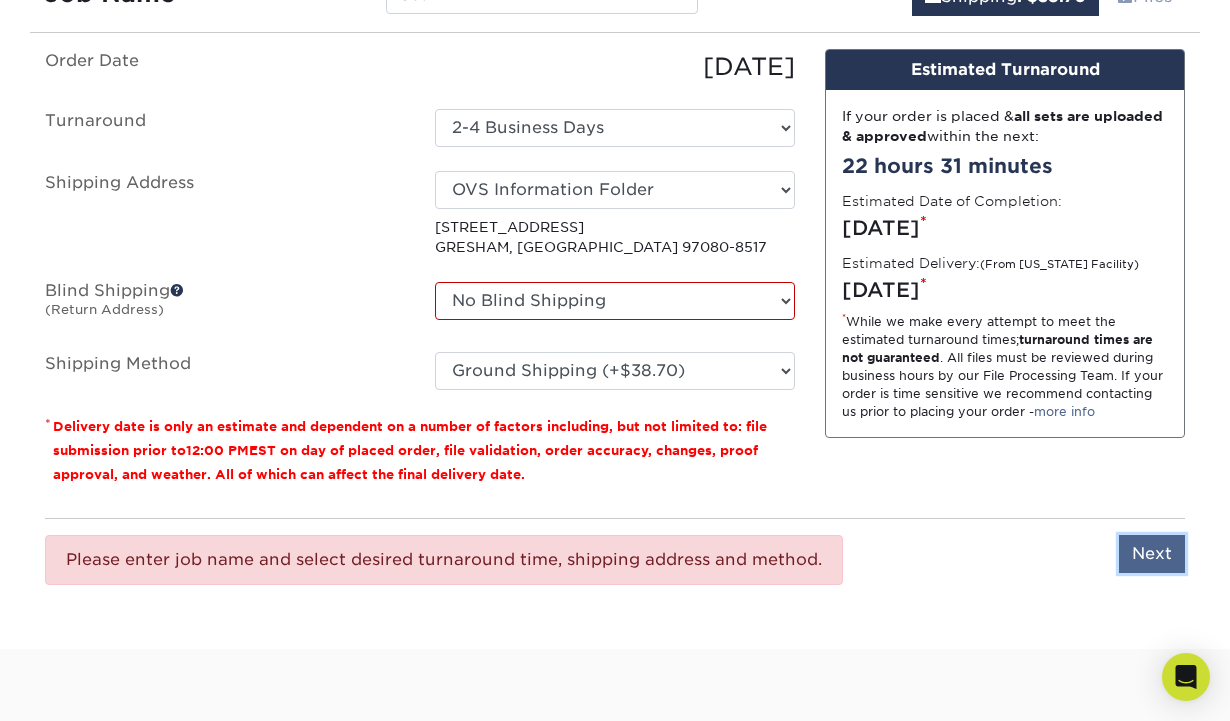 click on "Next" at bounding box center [1152, 554] 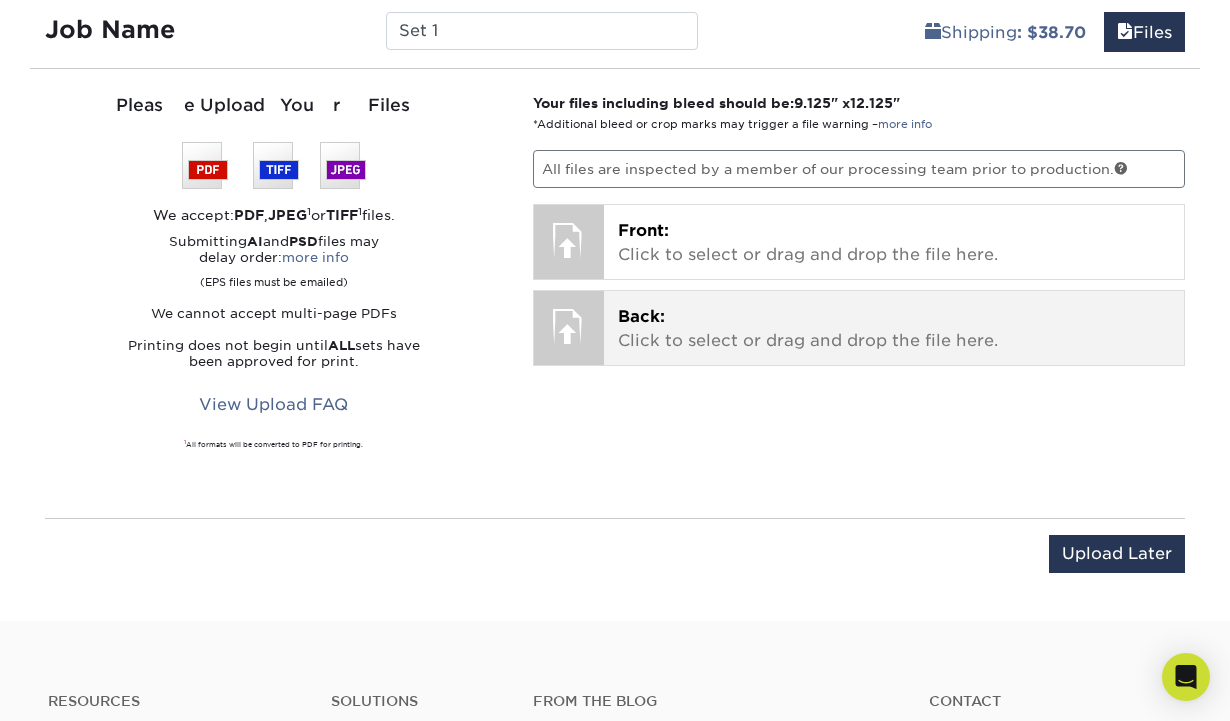 scroll, scrollTop: 1198, scrollLeft: 0, axis: vertical 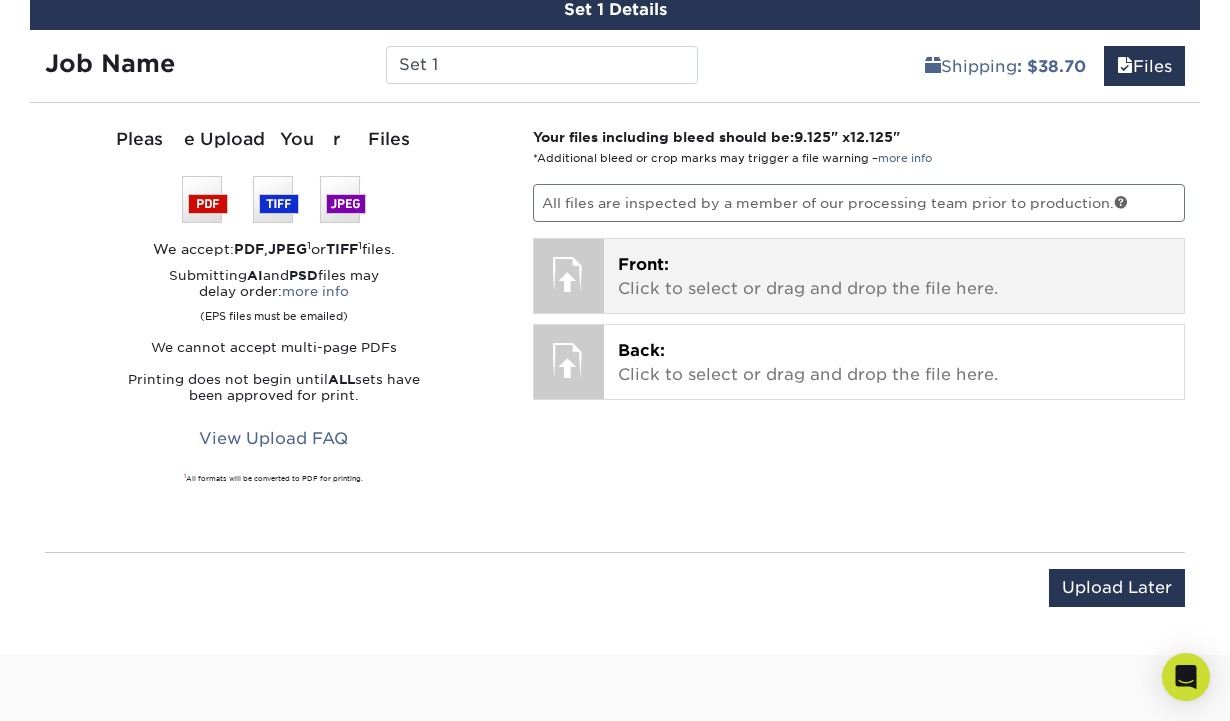 click on "Front: Click to select or drag and drop the file here." at bounding box center [894, 277] 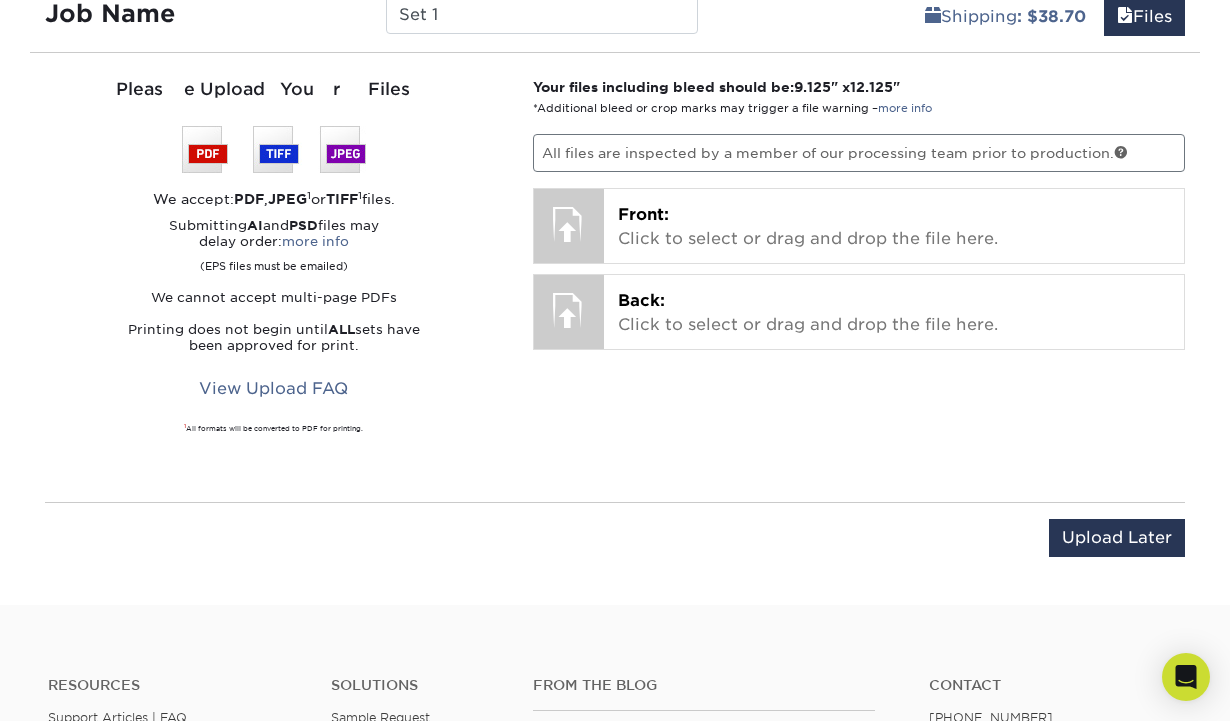 scroll, scrollTop: 1256, scrollLeft: 0, axis: vertical 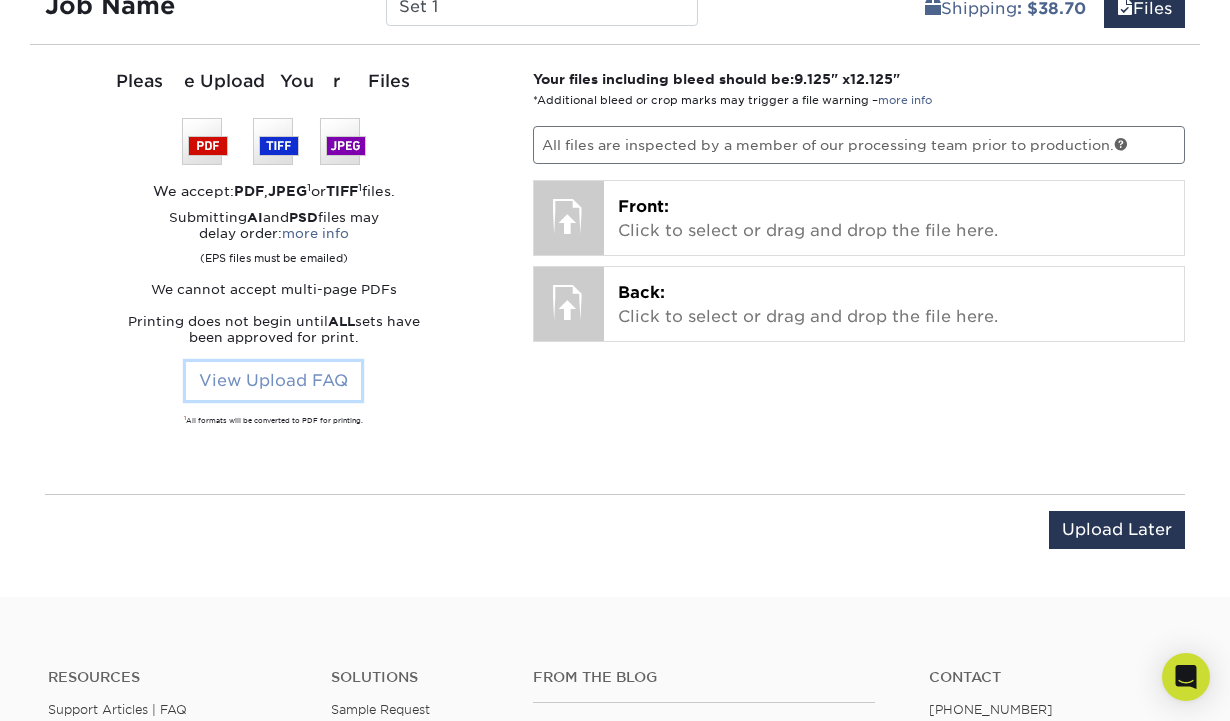 click on "View Upload FAQ" at bounding box center [273, 381] 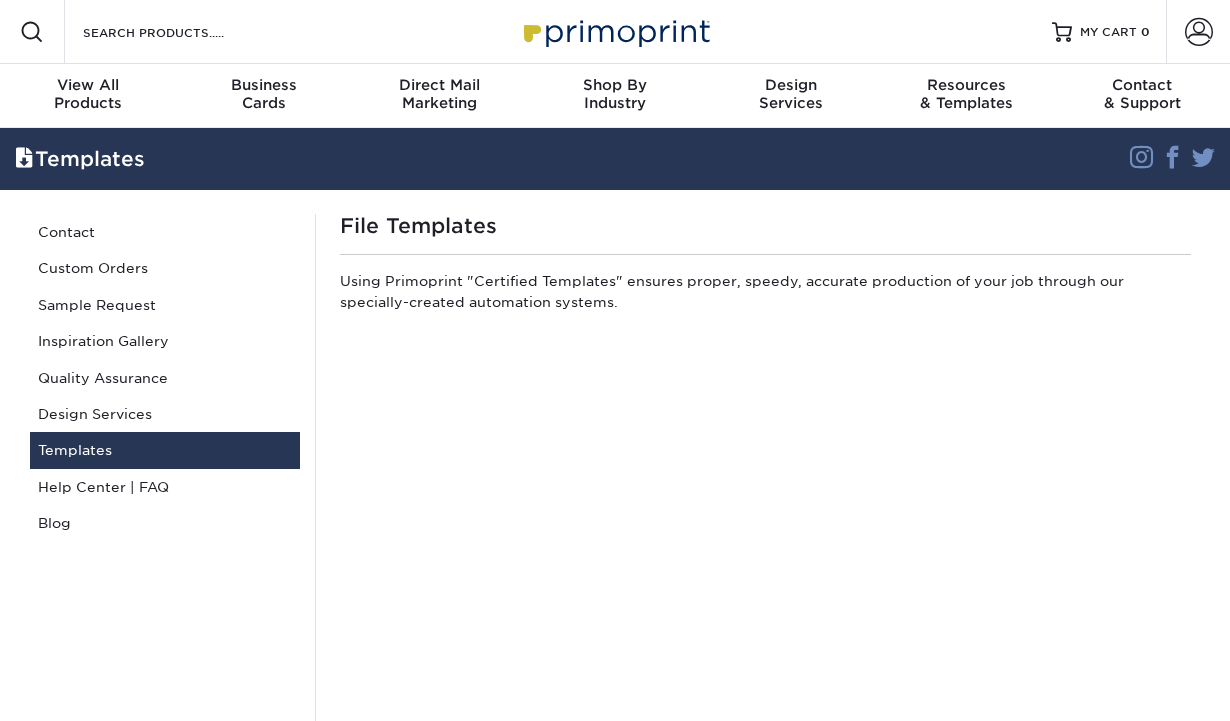 scroll, scrollTop: 0, scrollLeft: 0, axis: both 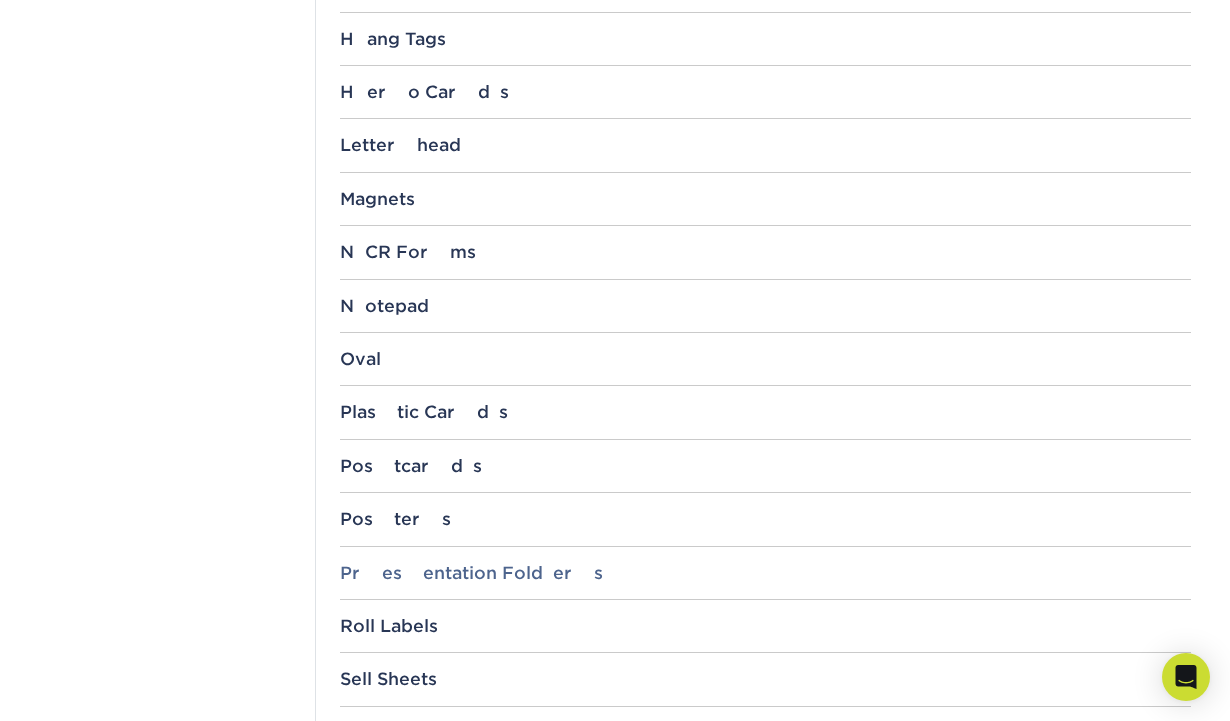click on "Presentation Folders" at bounding box center [765, 573] 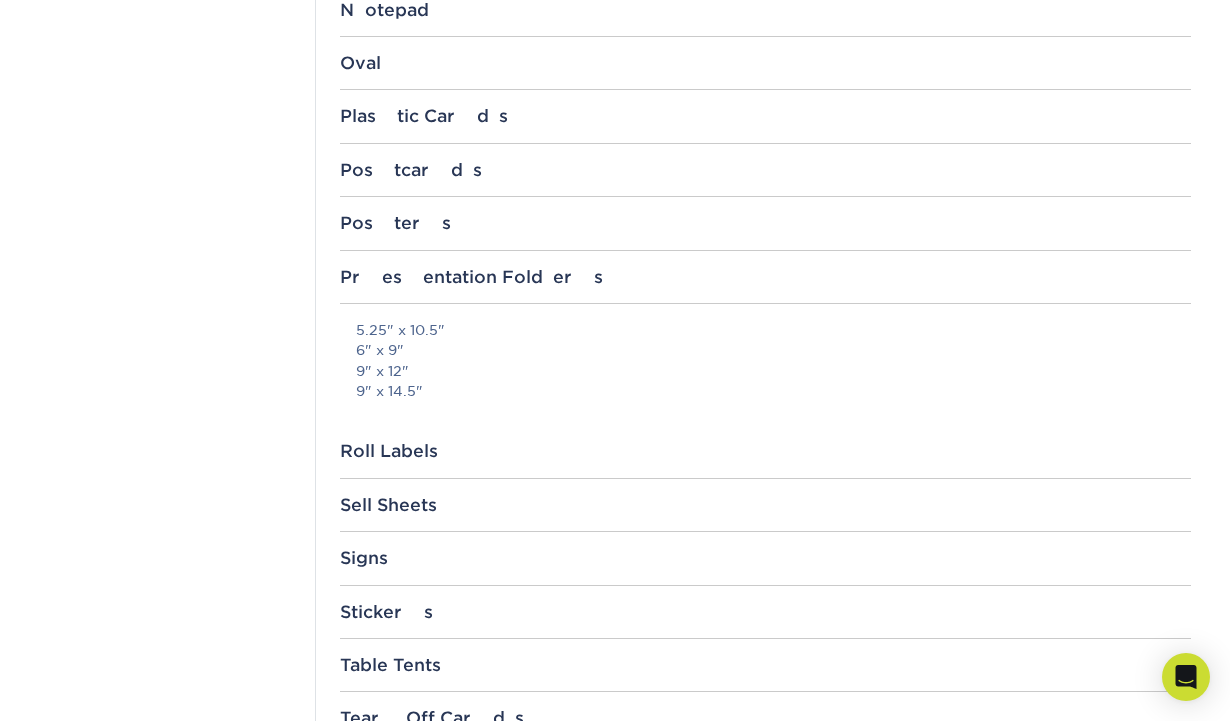 scroll, scrollTop: 2059, scrollLeft: 0, axis: vertical 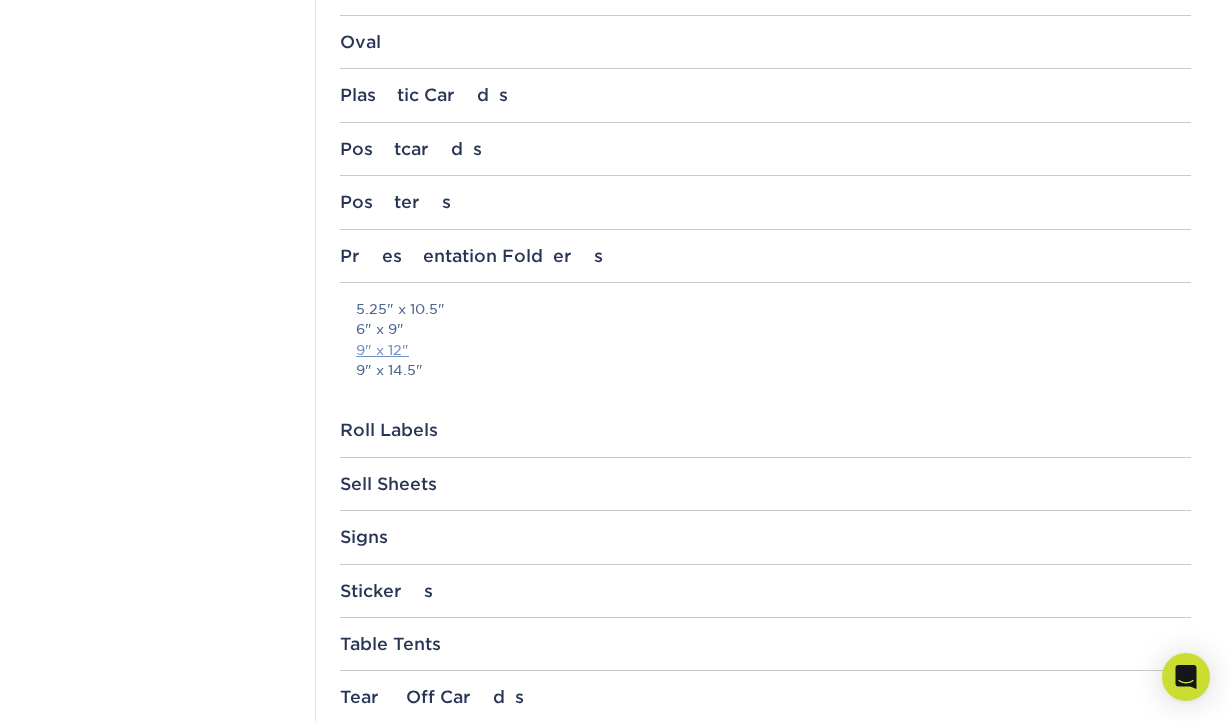 click on "9" x 12"" at bounding box center (382, 350) 